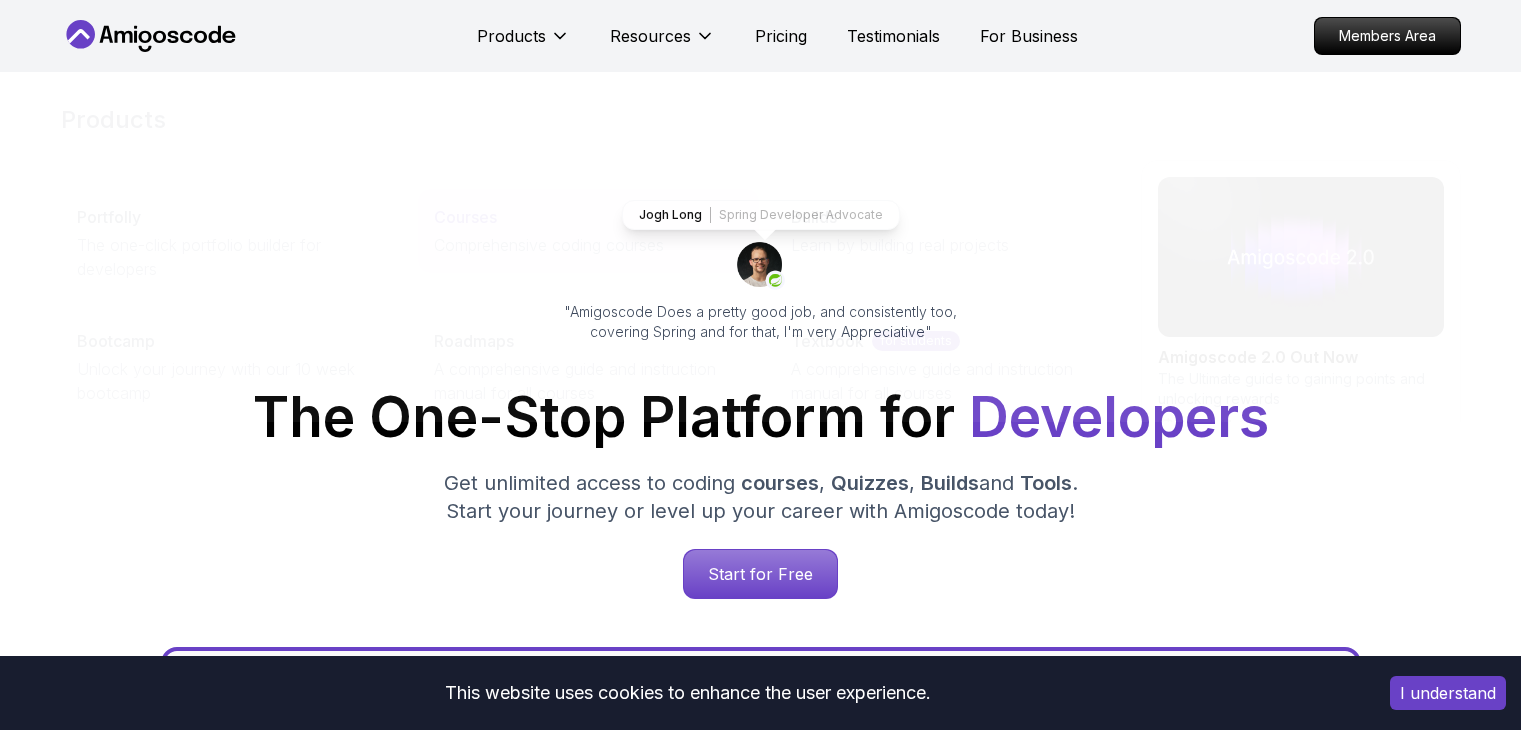 scroll, scrollTop: 0, scrollLeft: 0, axis: both 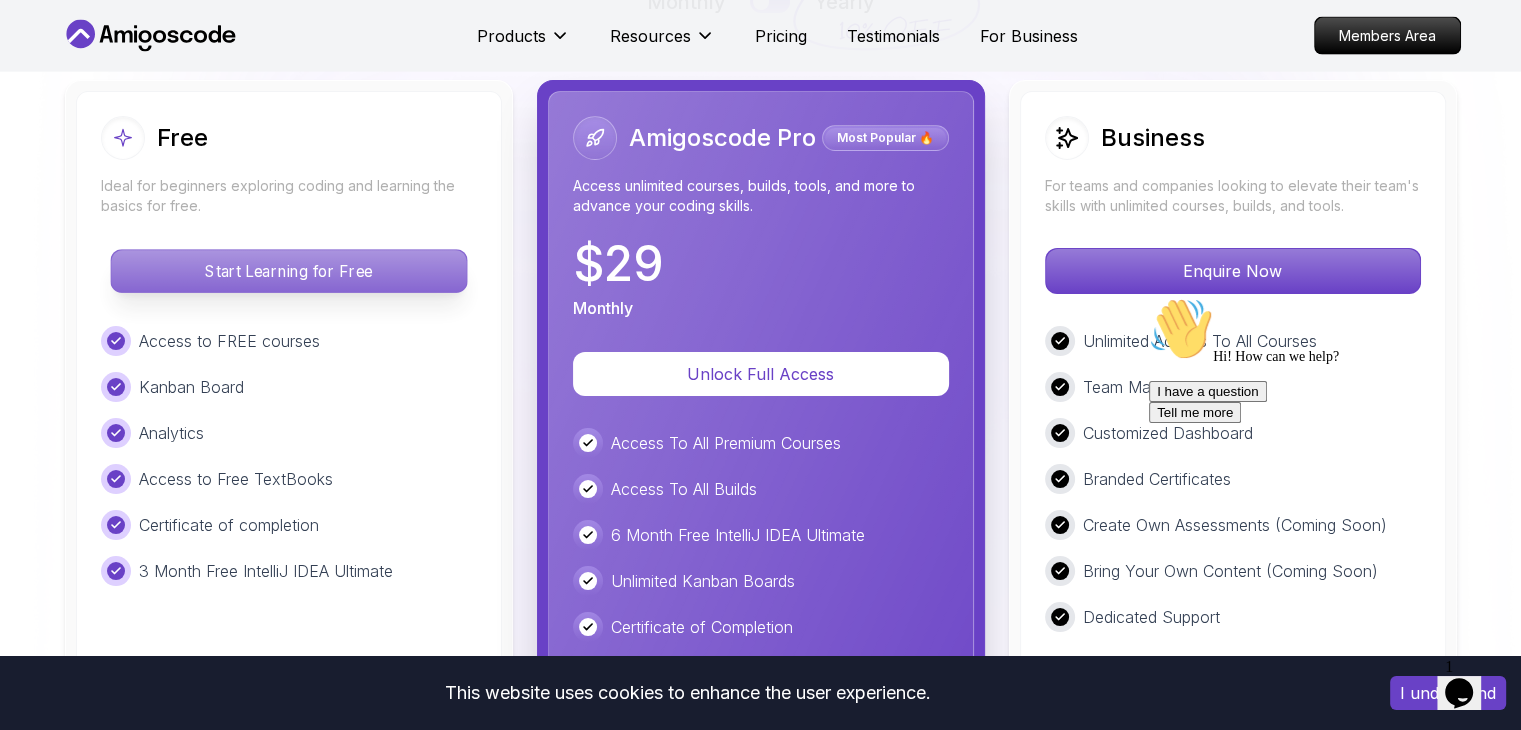 click on "Start Learning for Free" at bounding box center (288, 271) 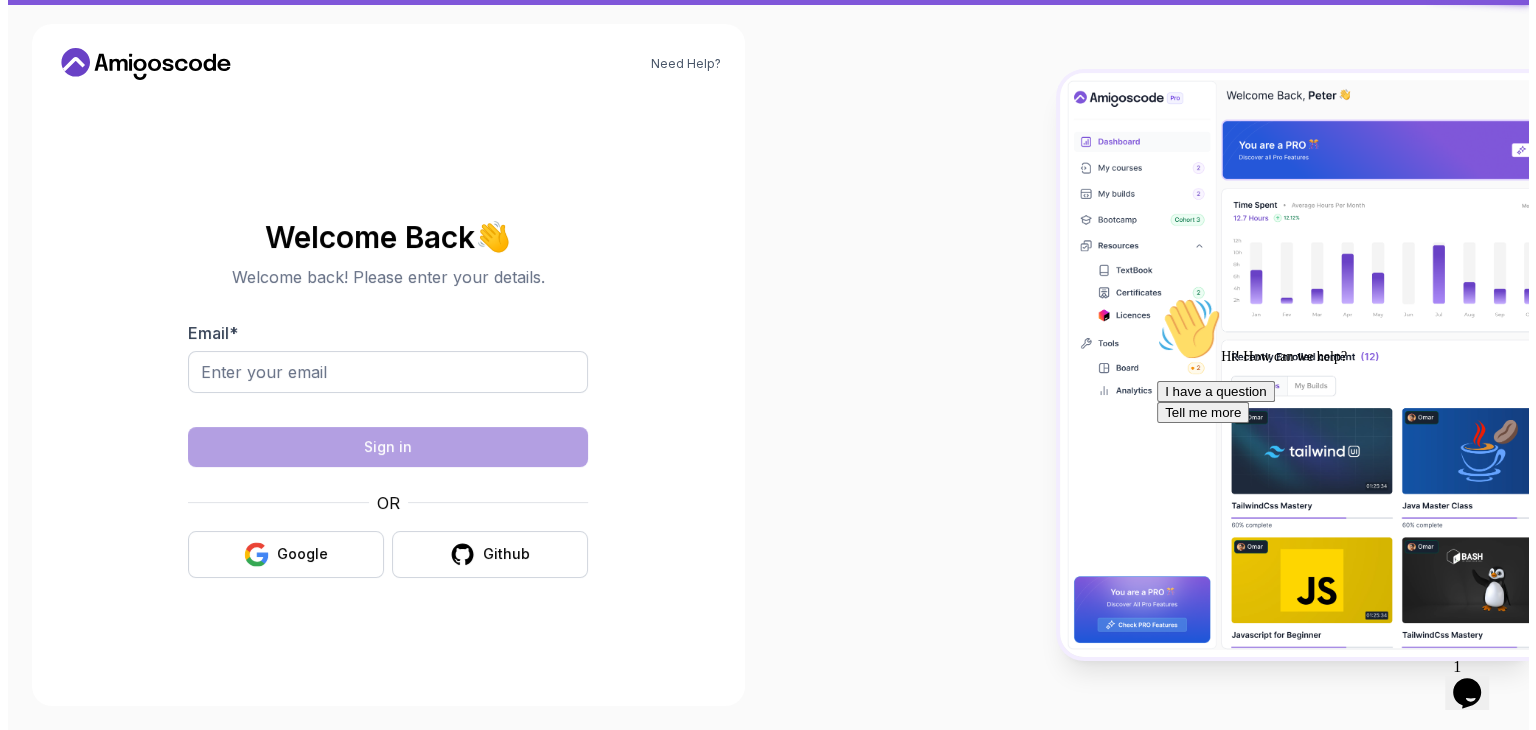 scroll, scrollTop: 0, scrollLeft: 0, axis: both 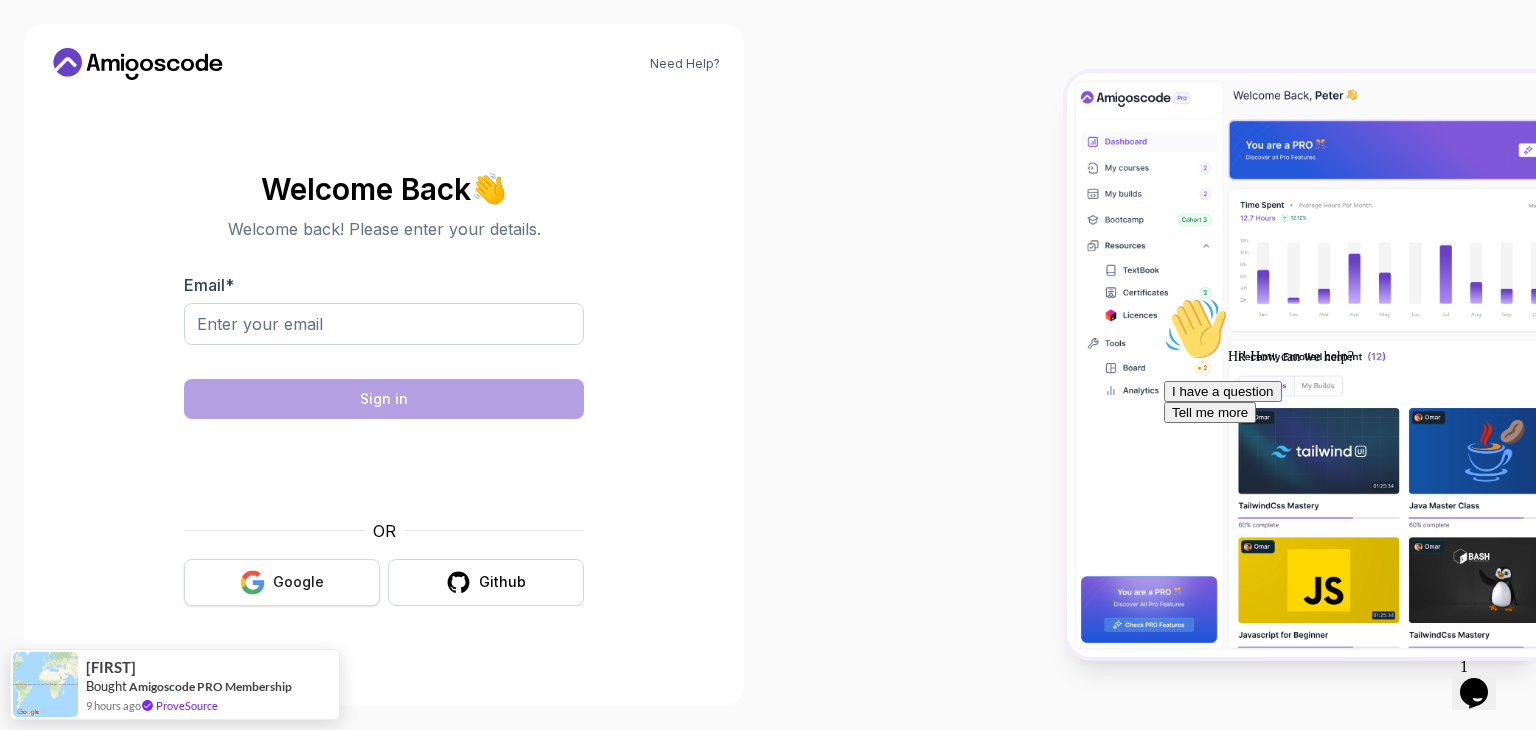 click 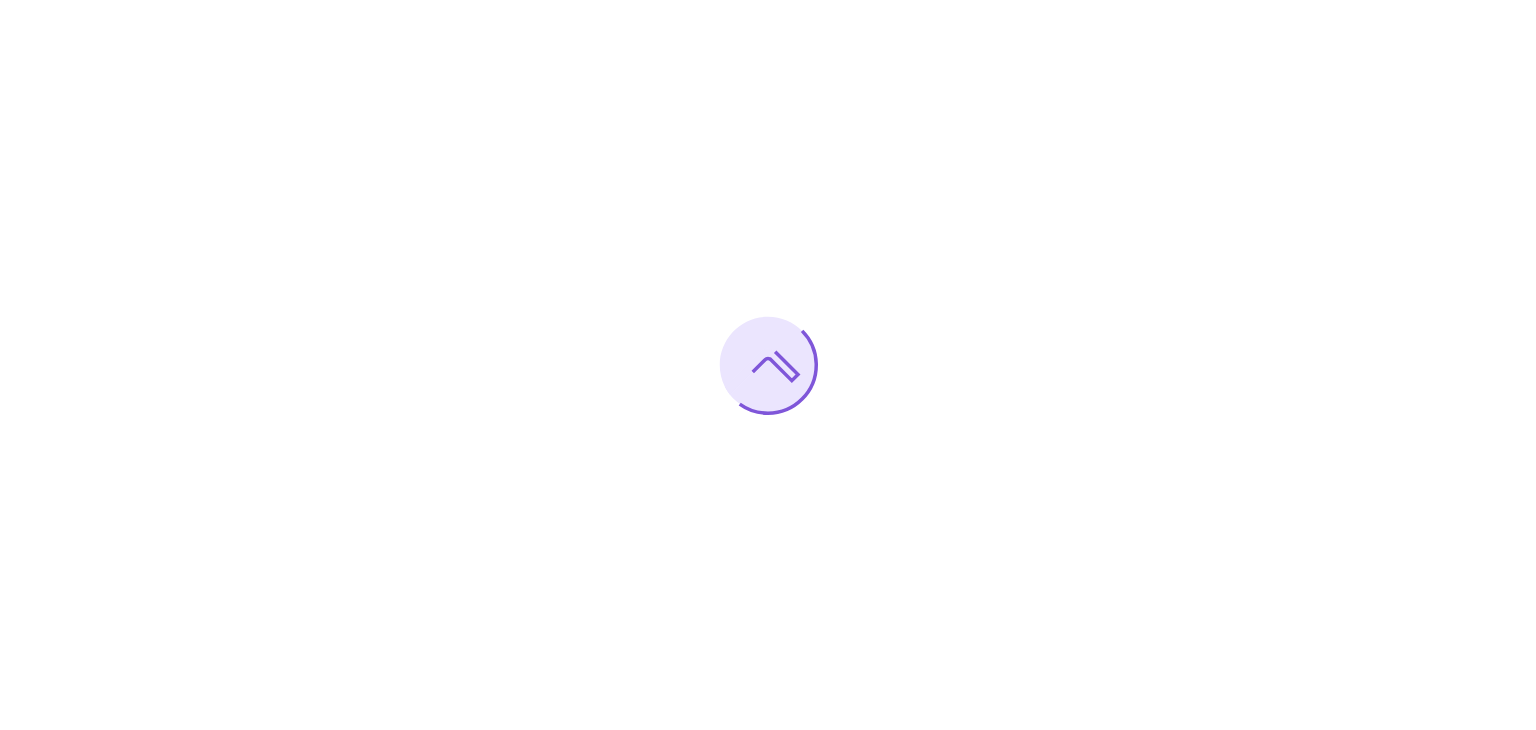 scroll, scrollTop: 0, scrollLeft: 0, axis: both 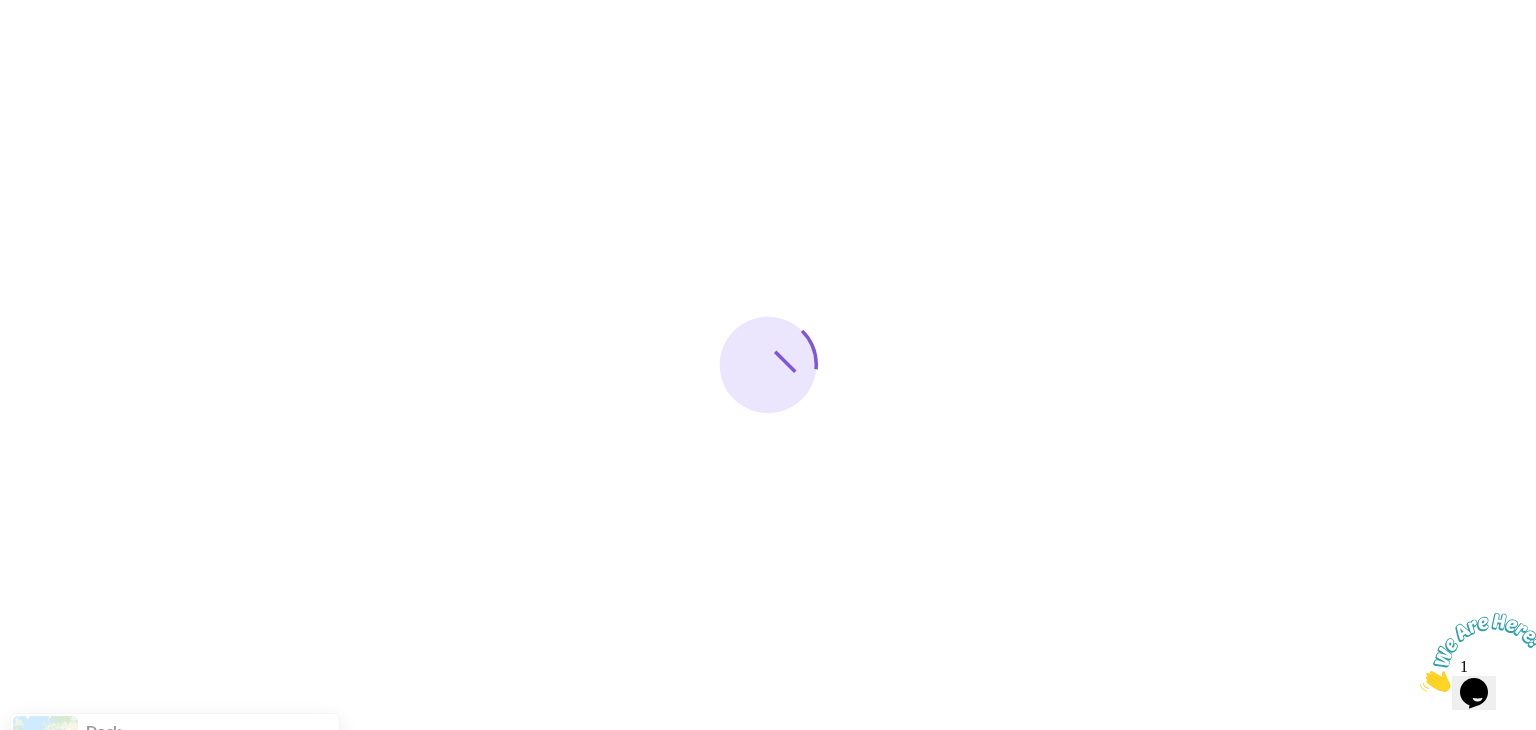 click at bounding box center [1420, 686] 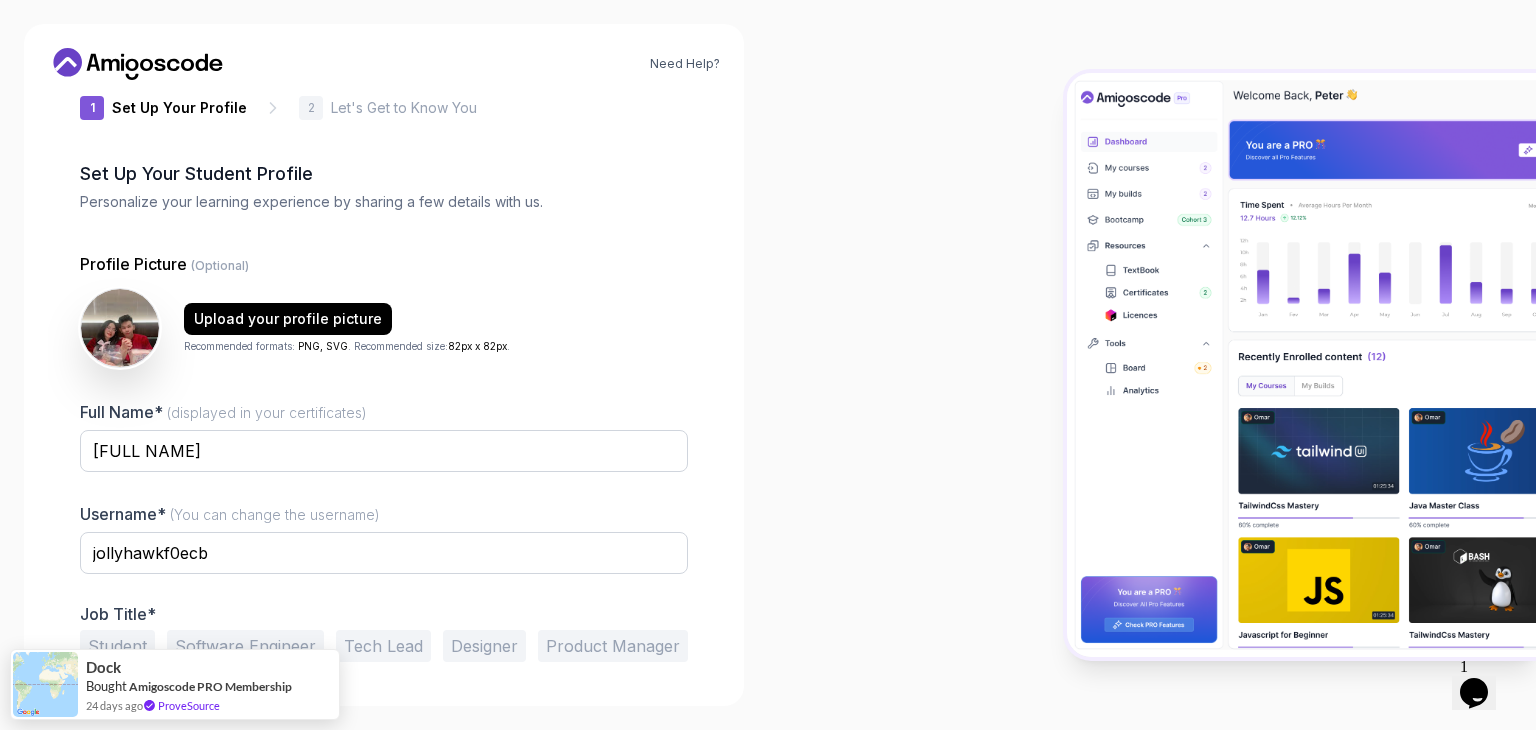 scroll, scrollTop: 104, scrollLeft: 0, axis: vertical 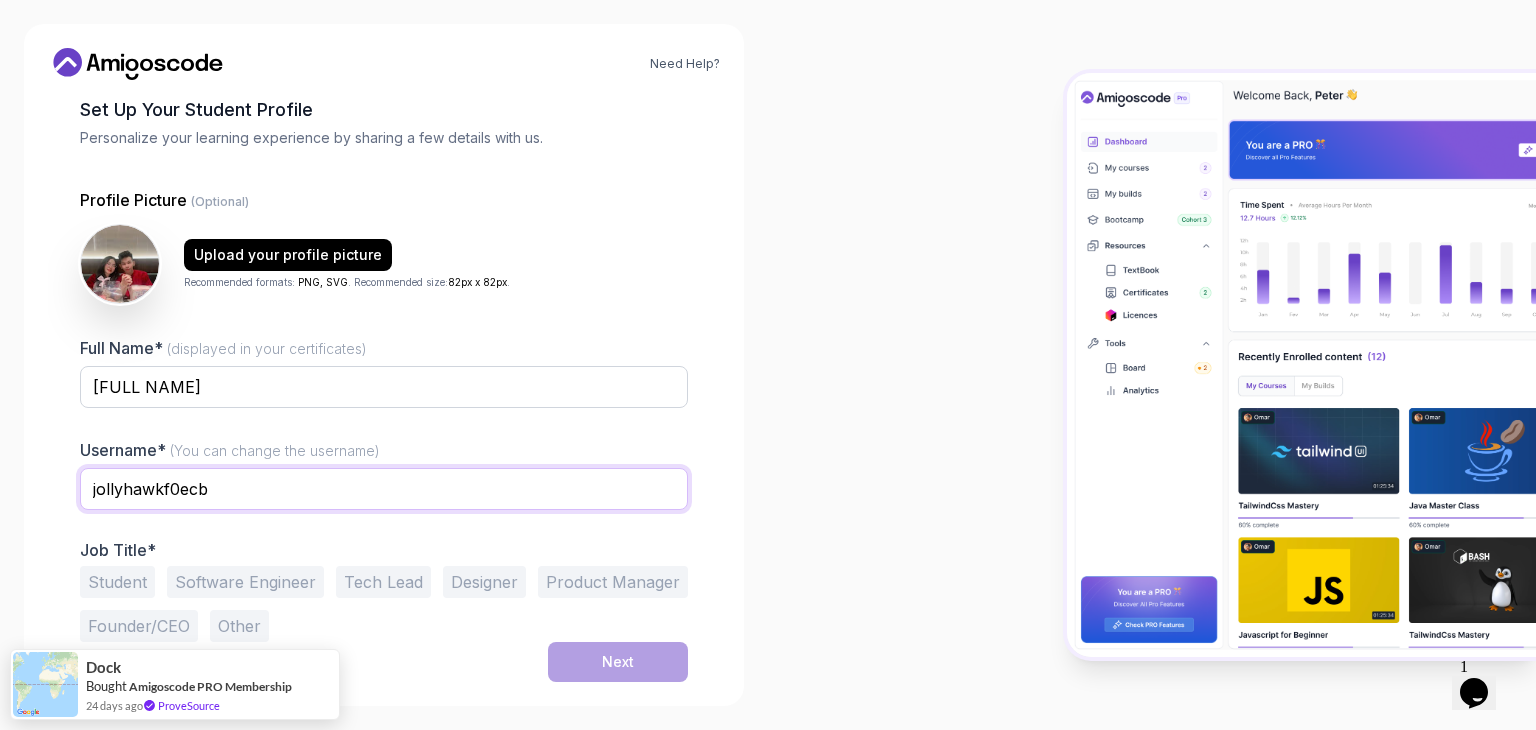 drag, startPoint x: 302, startPoint y: 490, endPoint x: 0, endPoint y: 479, distance: 302.20026 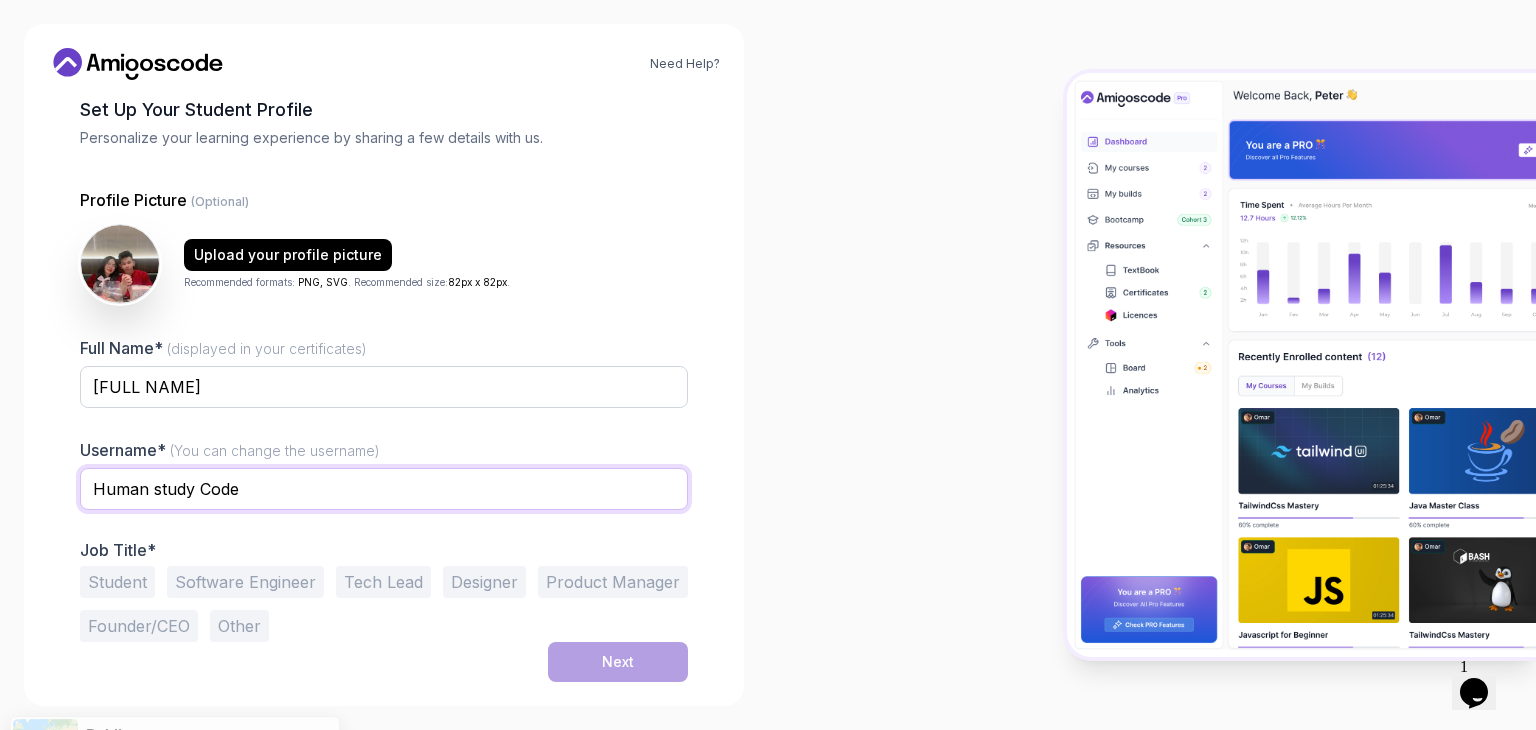 type on "Human study Code" 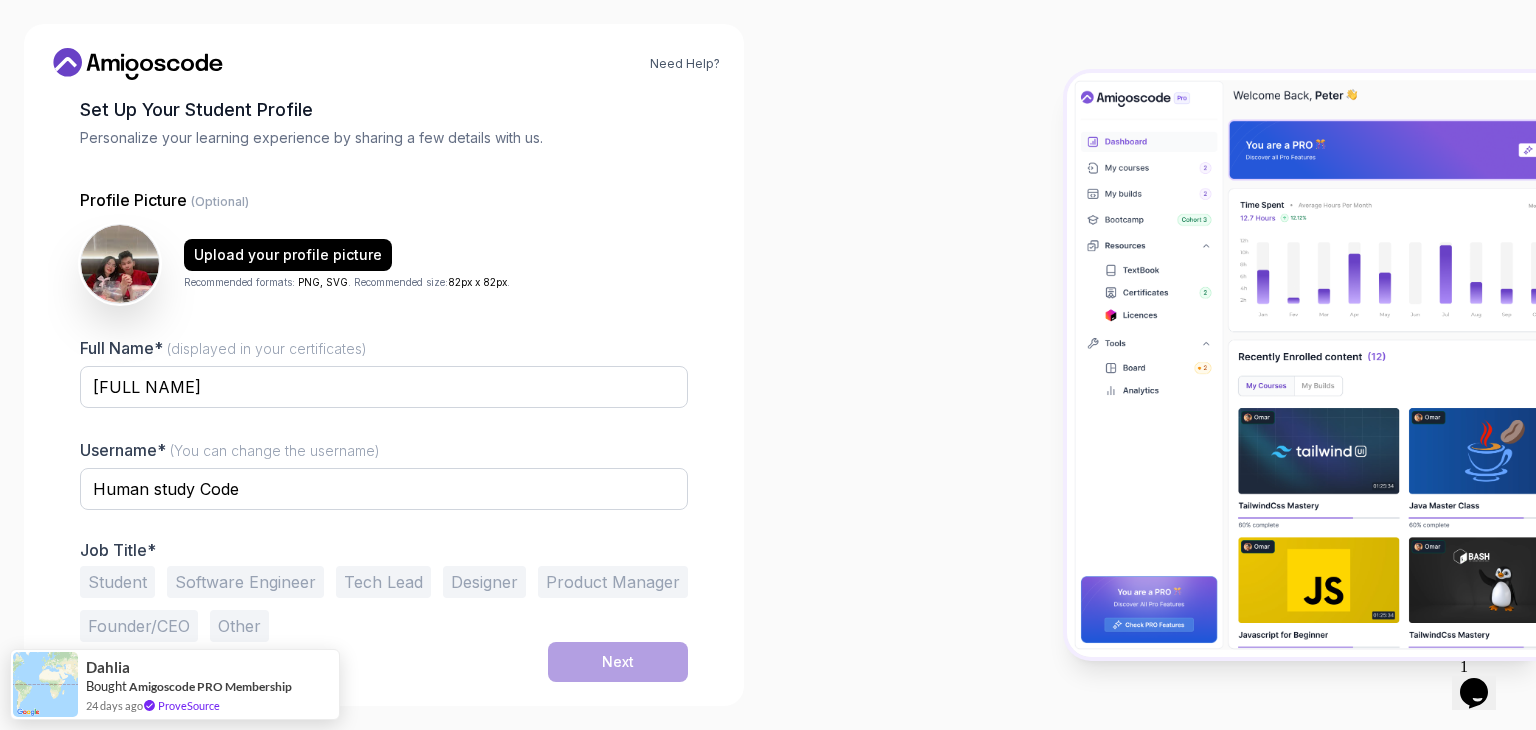 click on "Student" at bounding box center [117, 582] 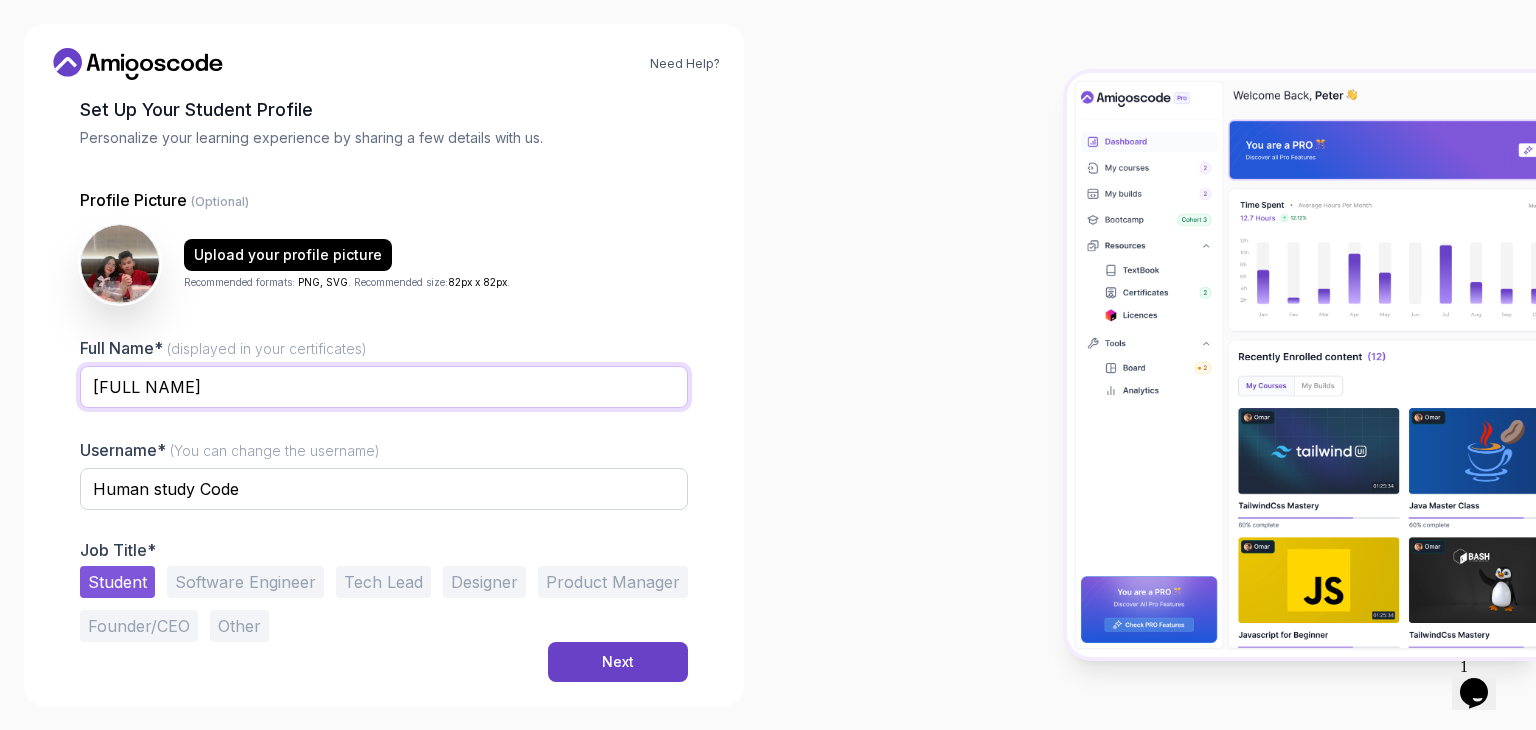 drag, startPoint x: 240, startPoint y: 387, endPoint x: 22, endPoint y: 372, distance: 218.51544 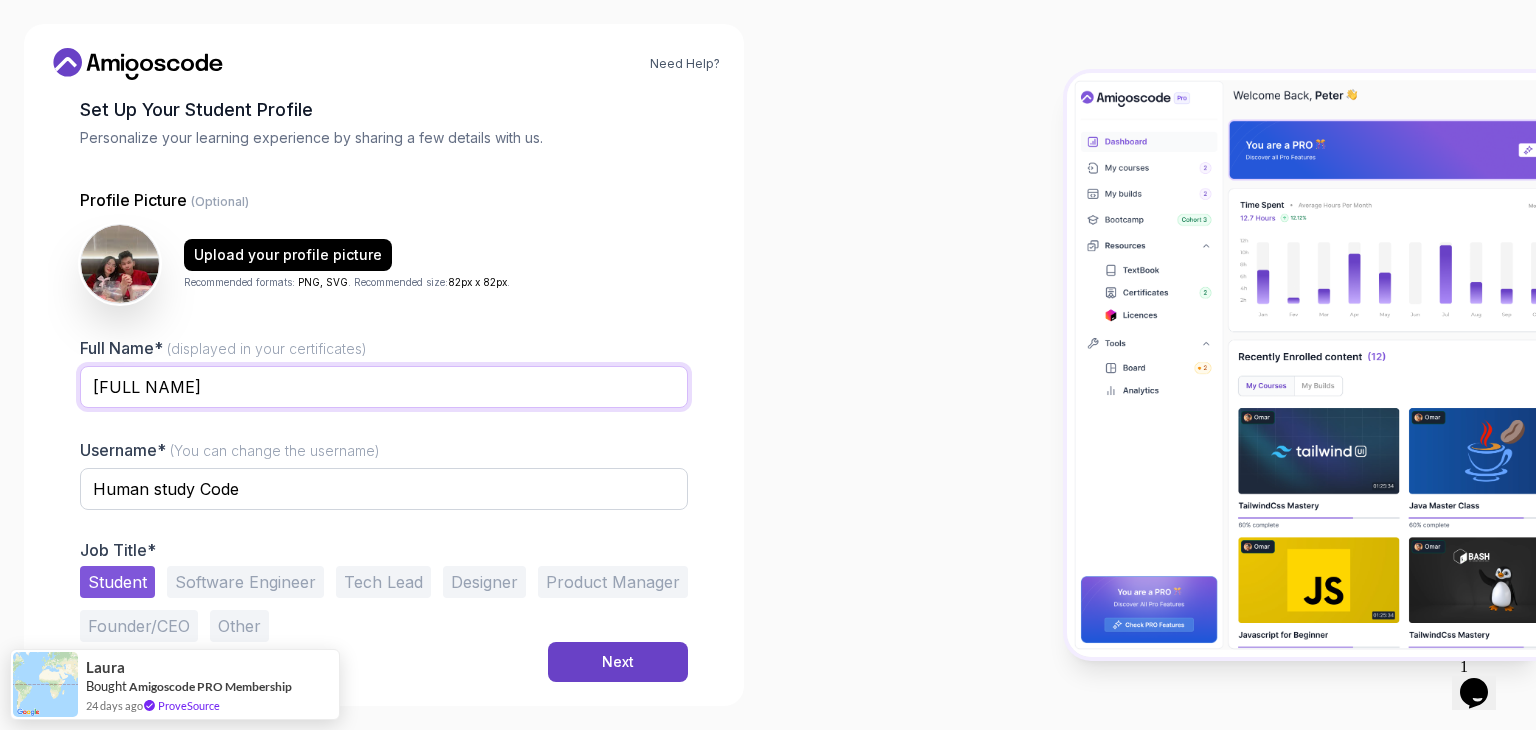 click on "Thiên Lộc Trần" at bounding box center (384, 387) 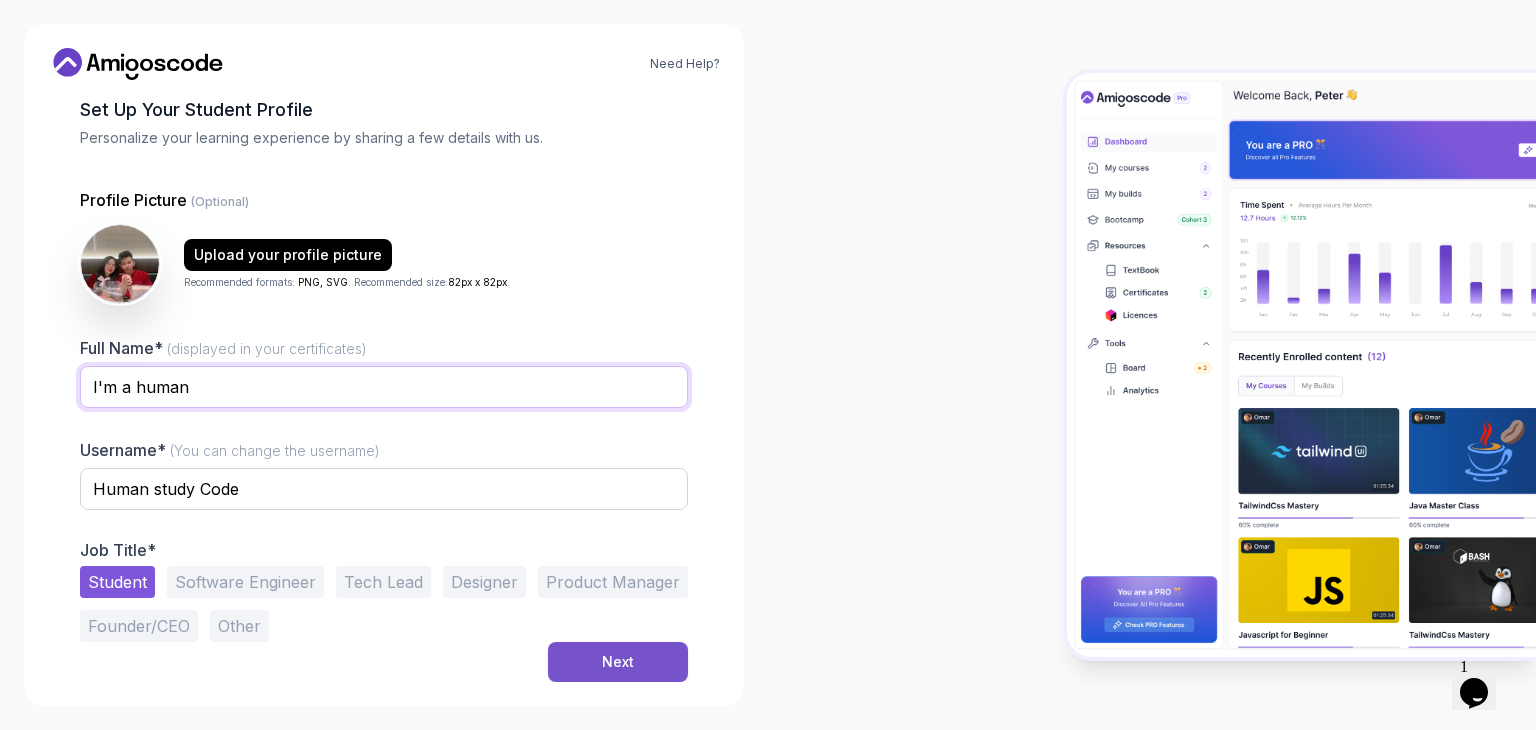 type on "I'm a human" 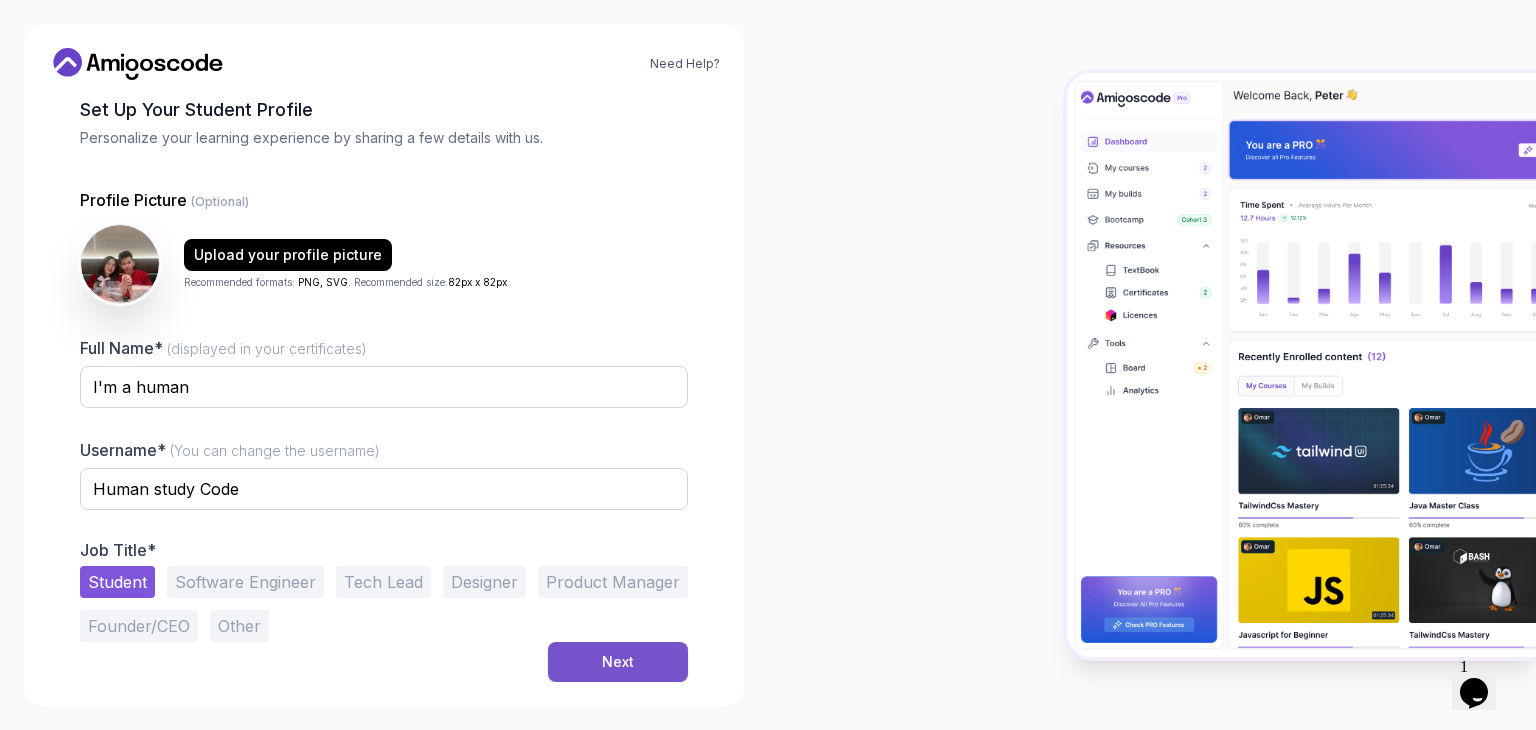 click on "Next" at bounding box center [618, 662] 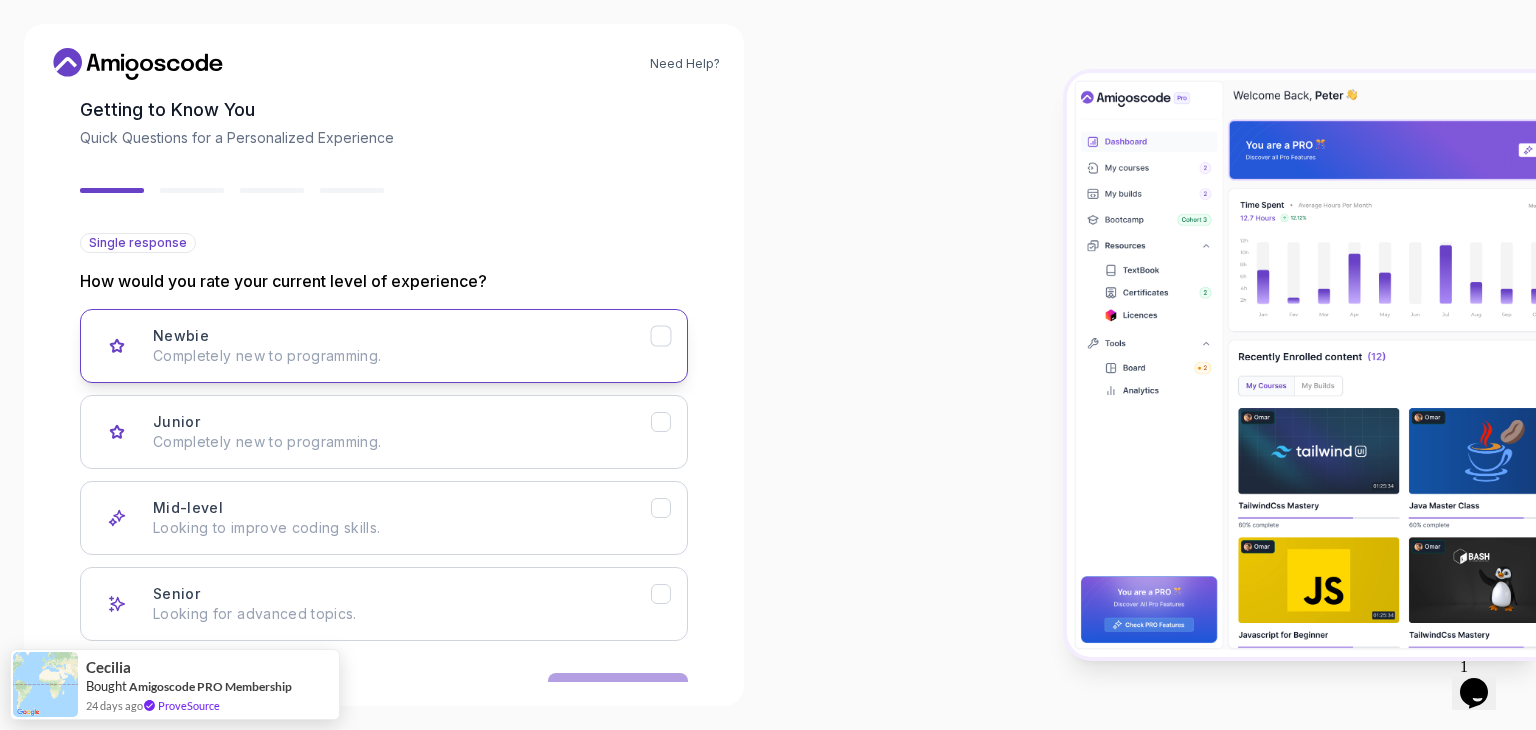 click on "Newbie Completely new to programming." at bounding box center (402, 346) 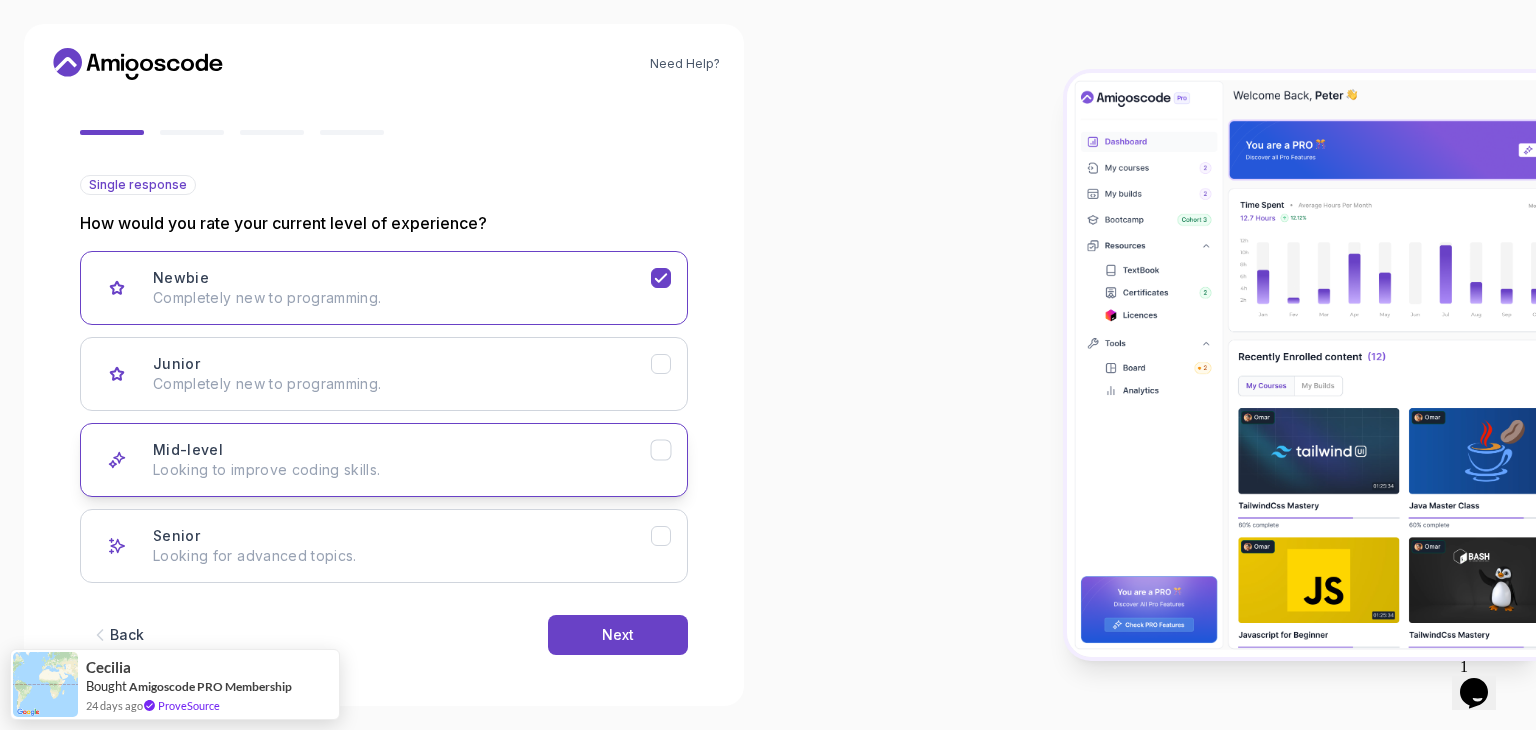 scroll, scrollTop: 165, scrollLeft: 0, axis: vertical 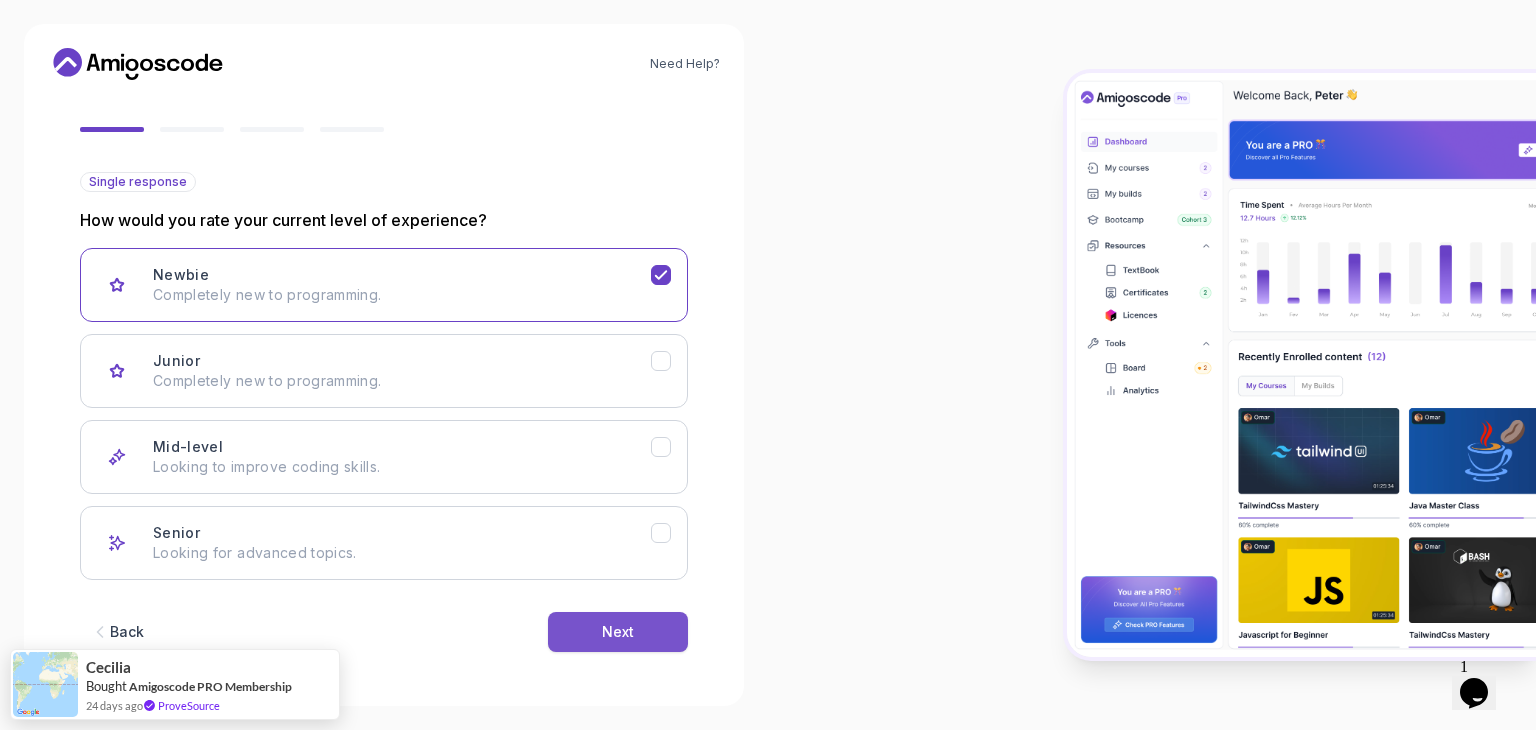 click on "Next" at bounding box center (618, 632) 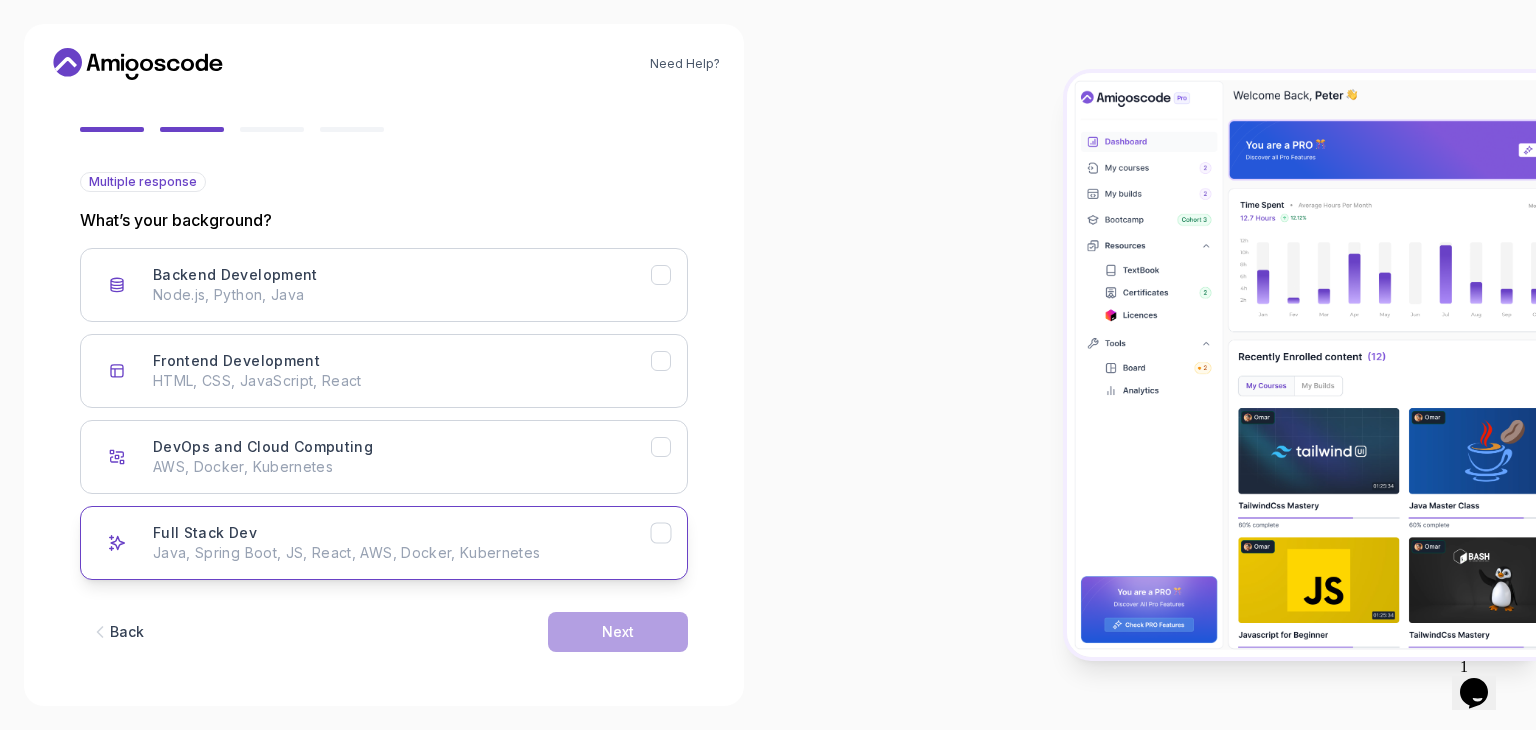 click on "Full Stack Dev Java, Spring Boot, JS, React, AWS, Docker, Kubernetes" at bounding box center (402, 543) 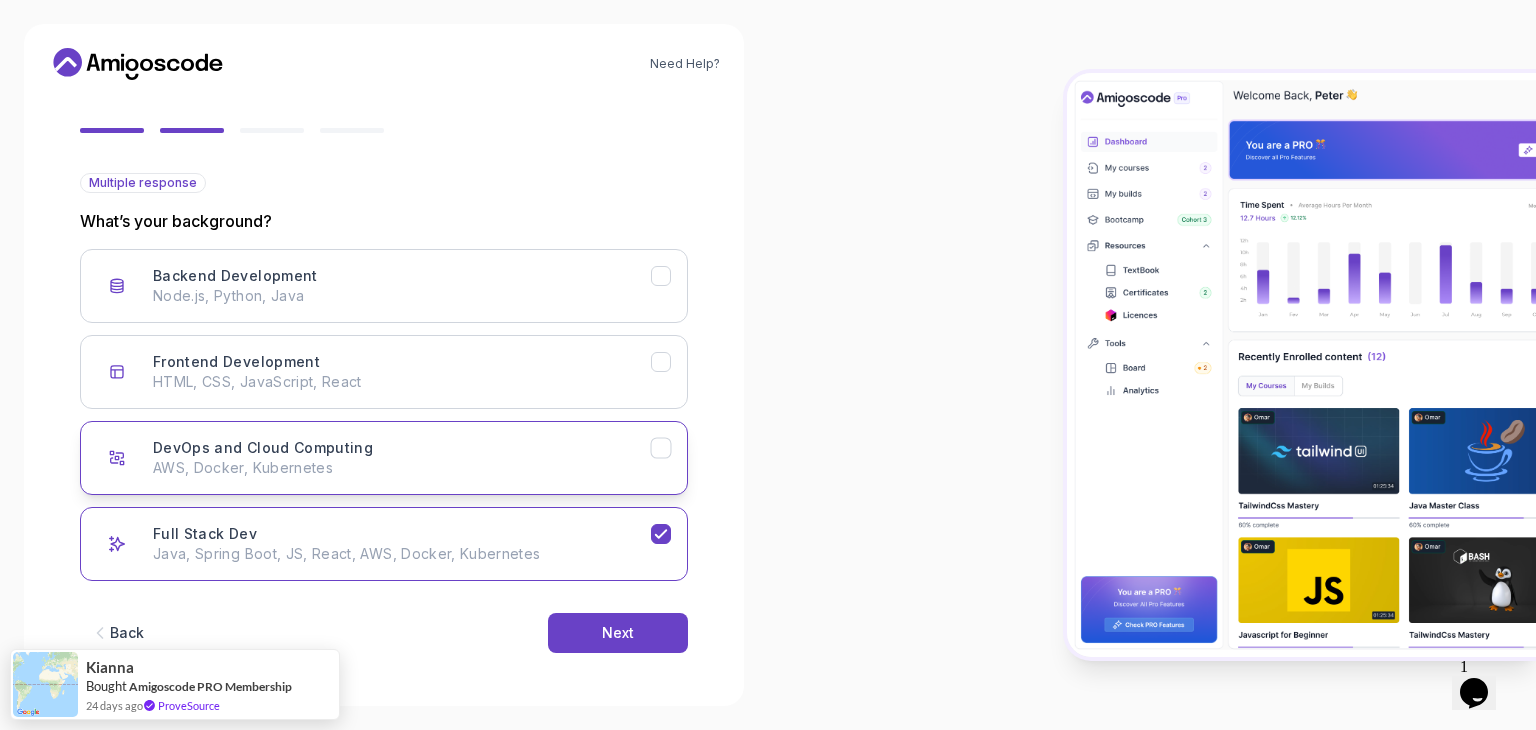 scroll, scrollTop: 165, scrollLeft: 0, axis: vertical 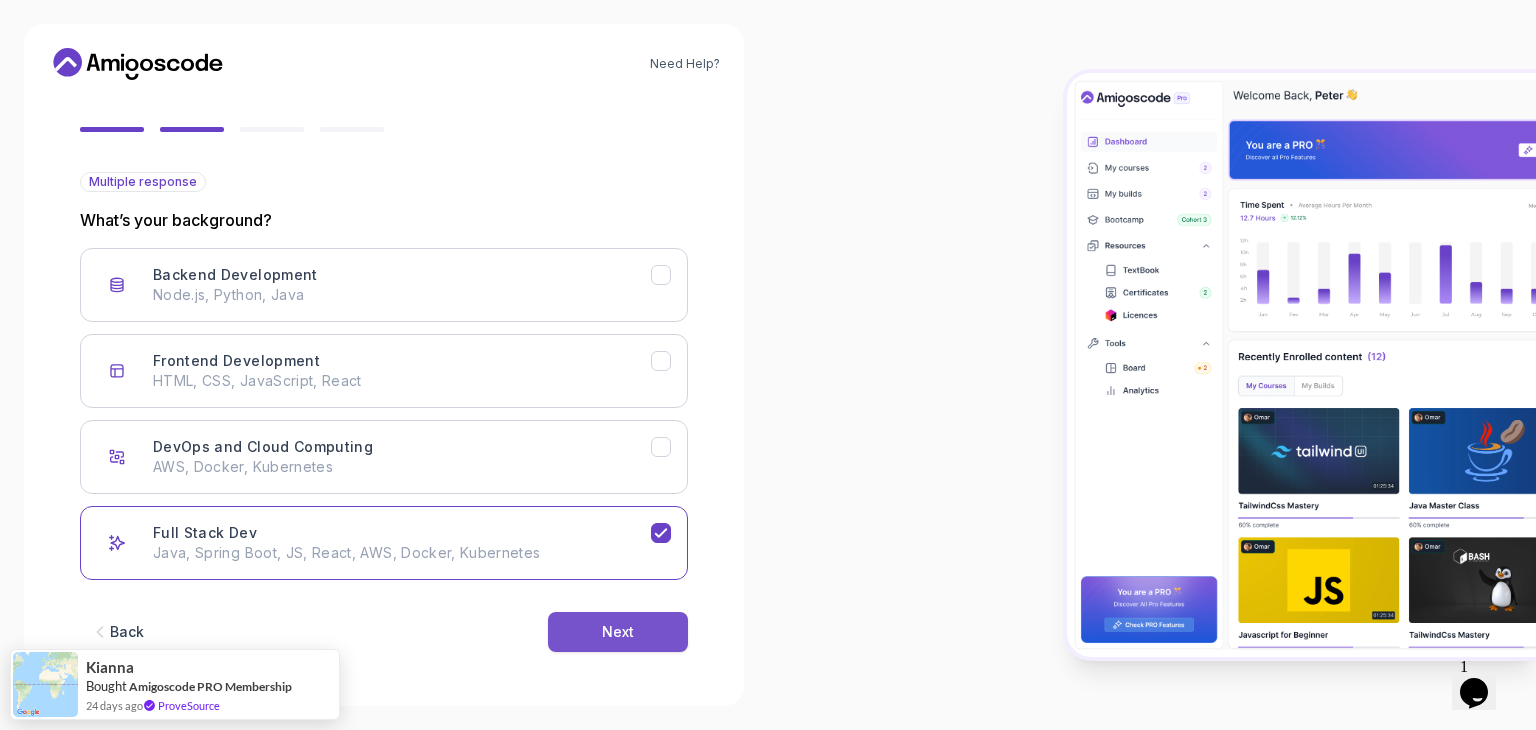 click on "Next" at bounding box center [618, 632] 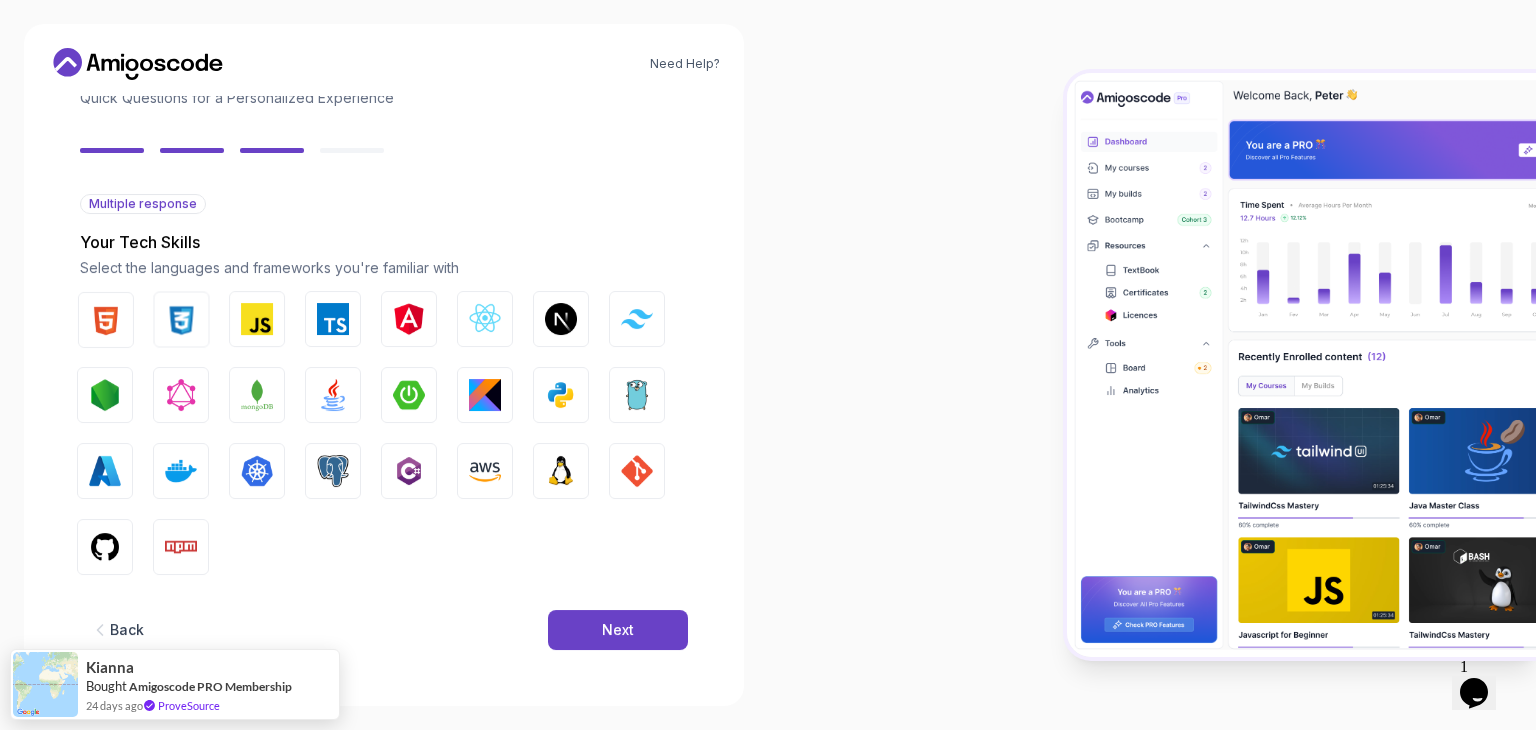 scroll, scrollTop: 143, scrollLeft: 0, axis: vertical 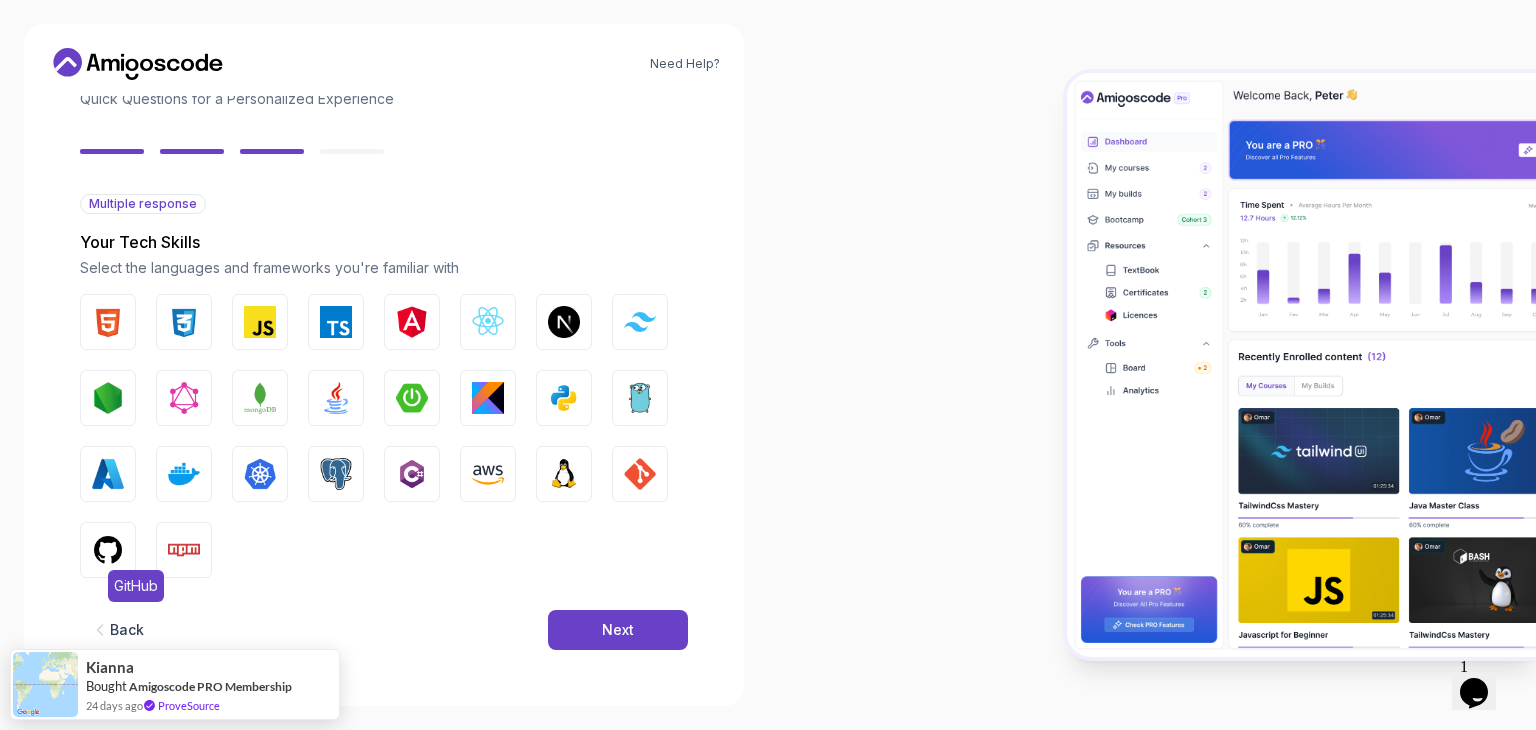 click at bounding box center [108, 550] 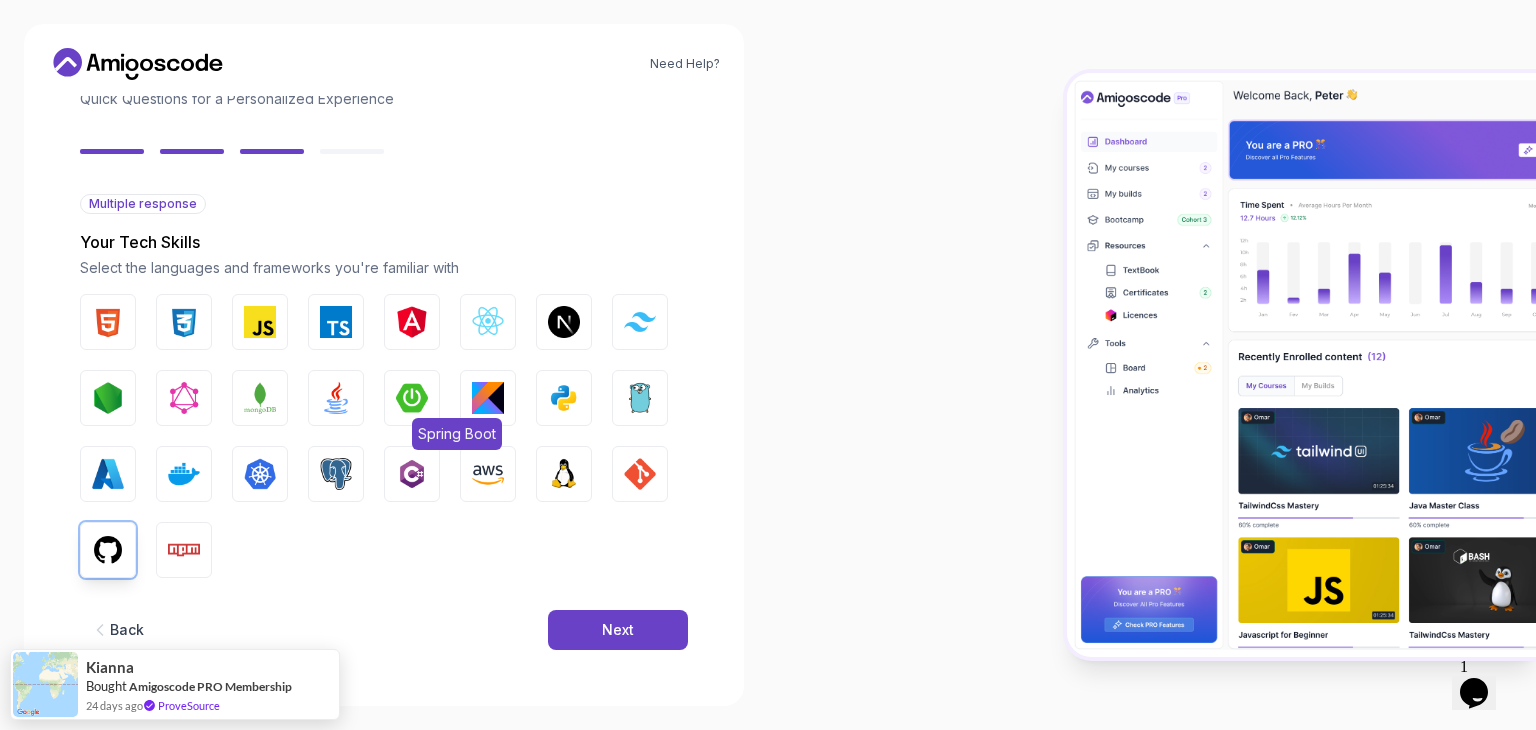 click at bounding box center (412, 398) 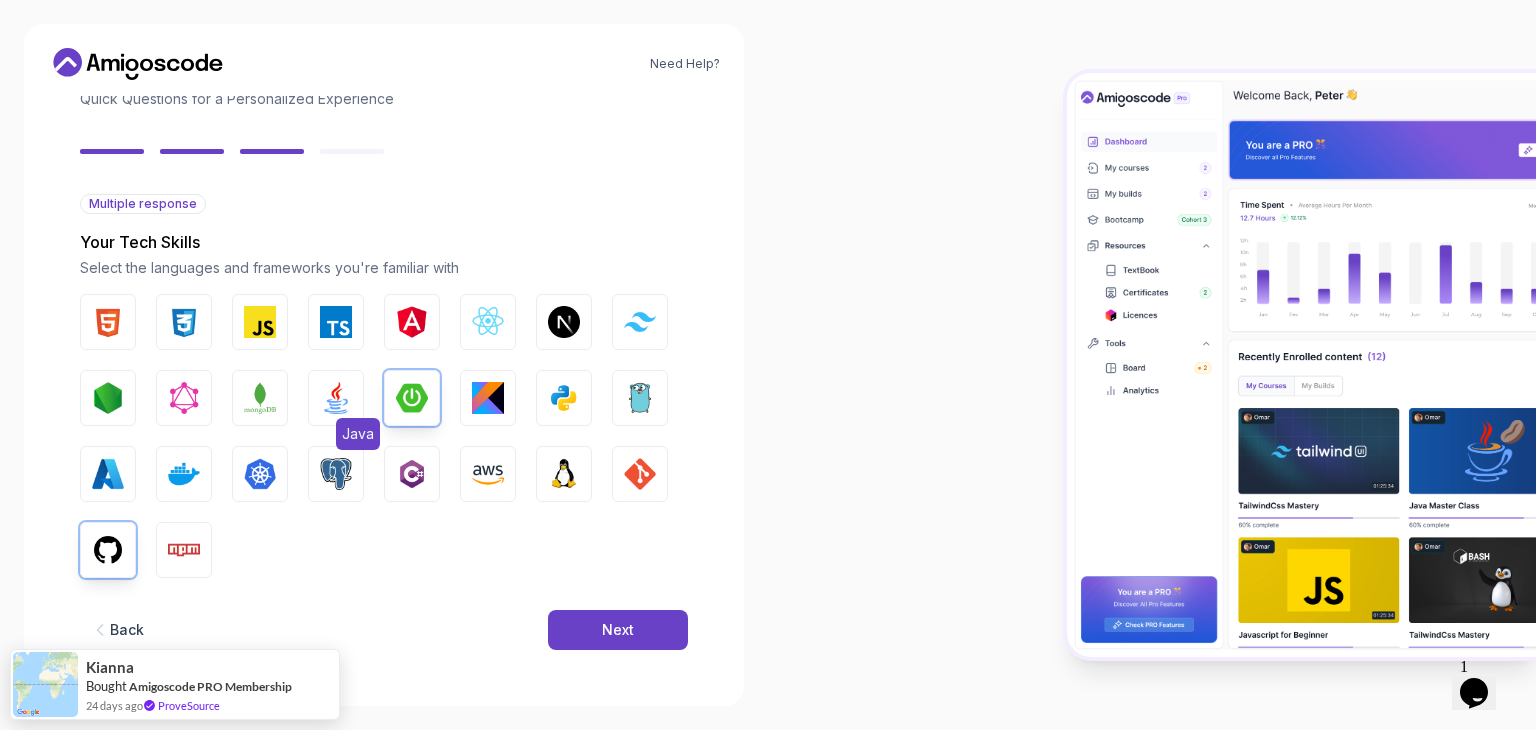 click at bounding box center (336, 398) 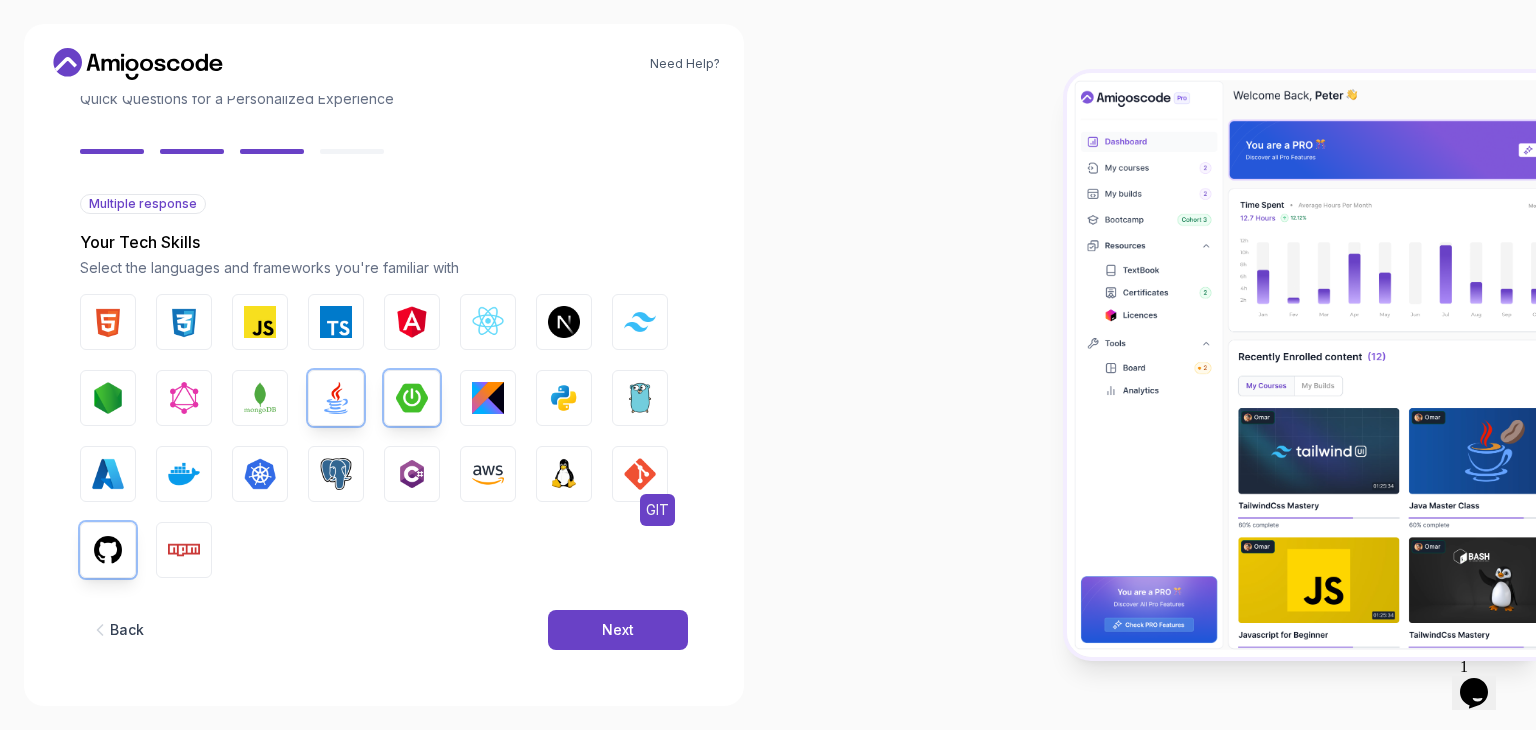 click on "GIT" at bounding box center [640, 474] 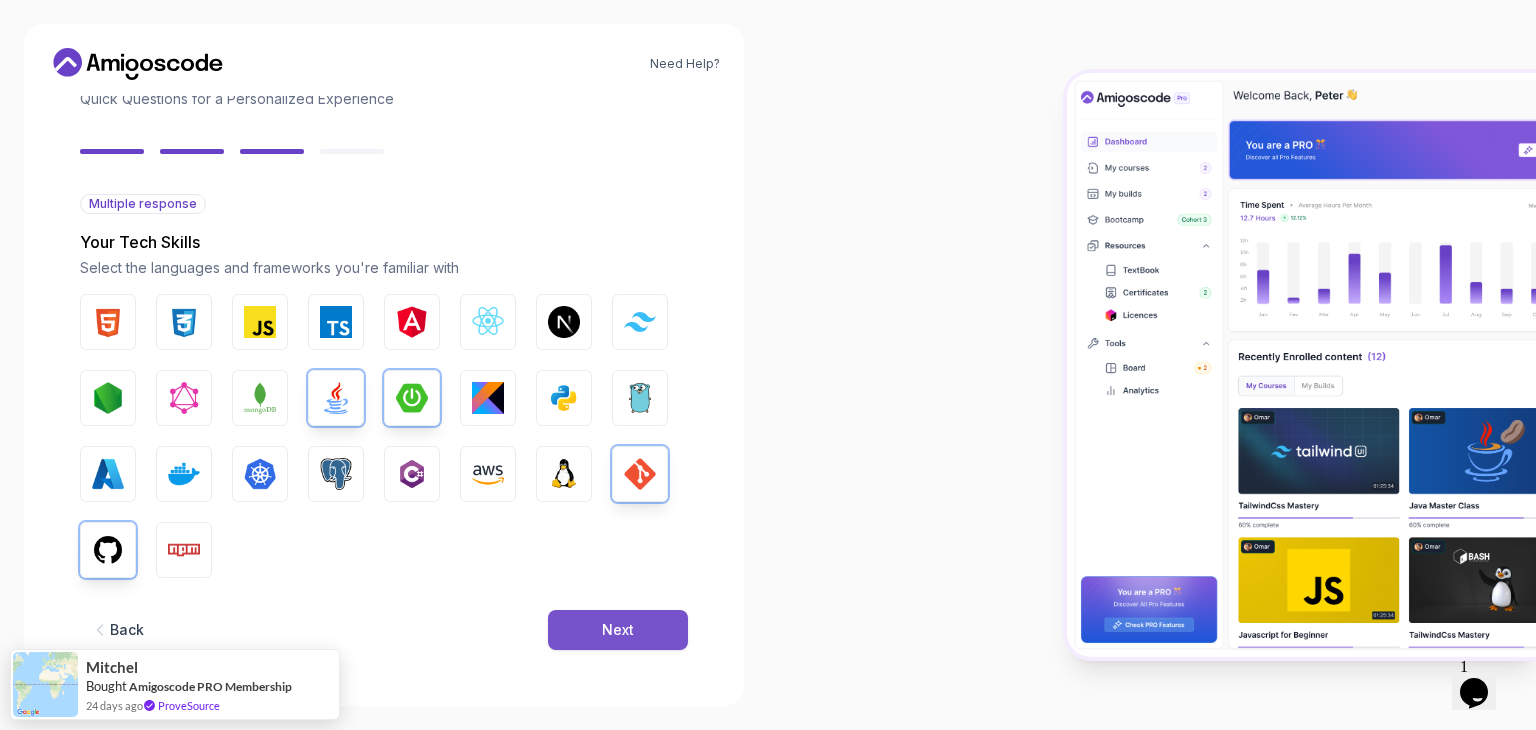 click on "Next" at bounding box center [618, 630] 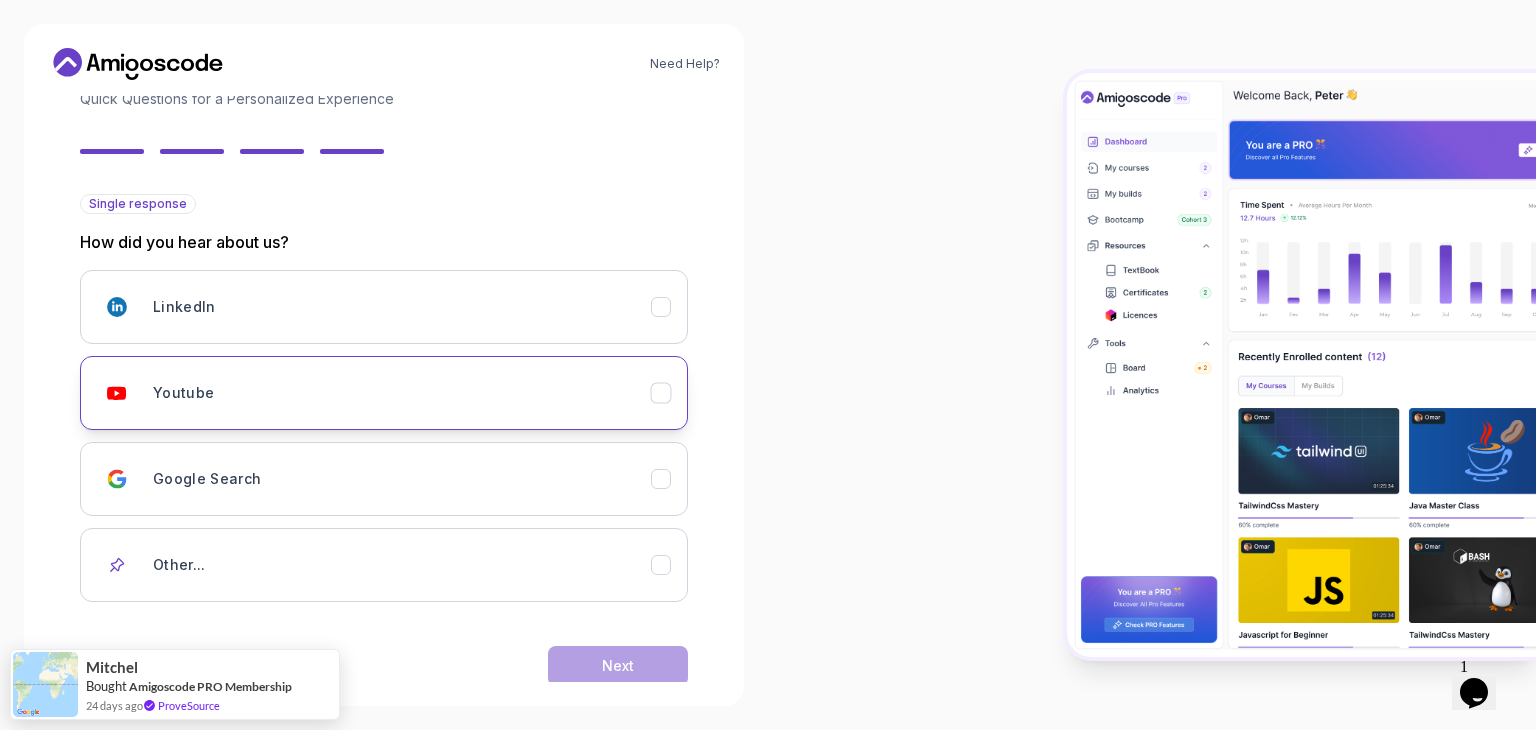 click on "Youtube" at bounding box center (402, 393) 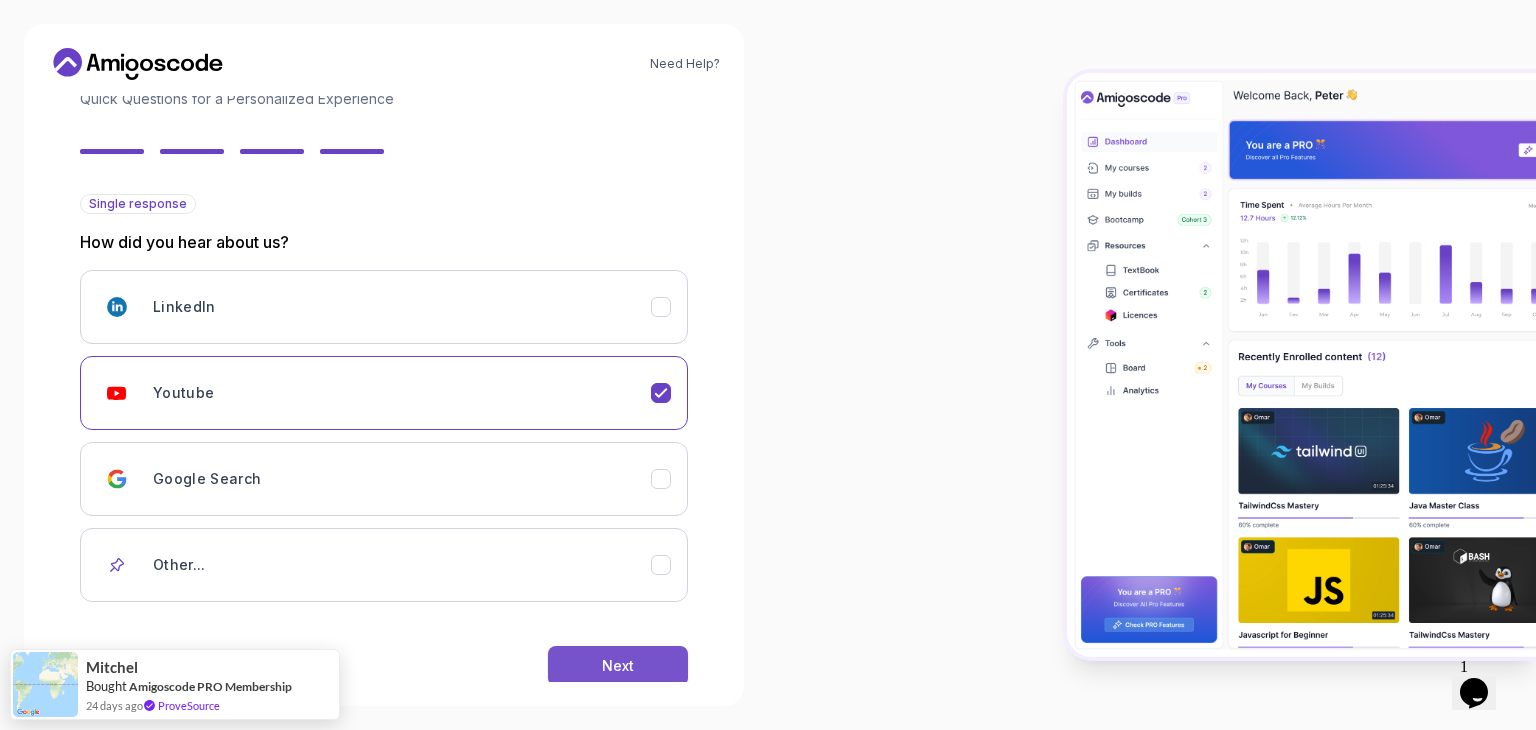 click on "Next" at bounding box center (618, 666) 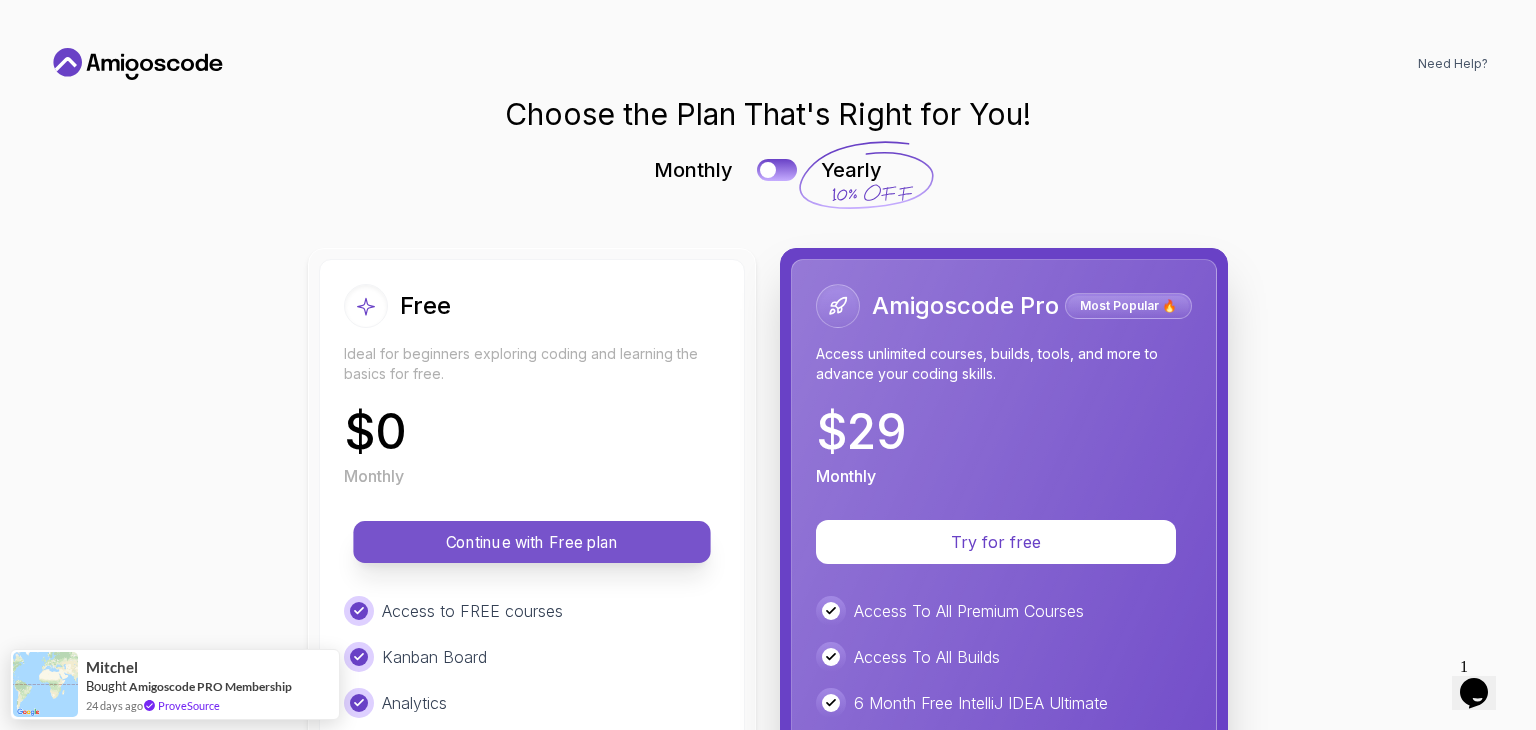 scroll, scrollTop: 0, scrollLeft: 0, axis: both 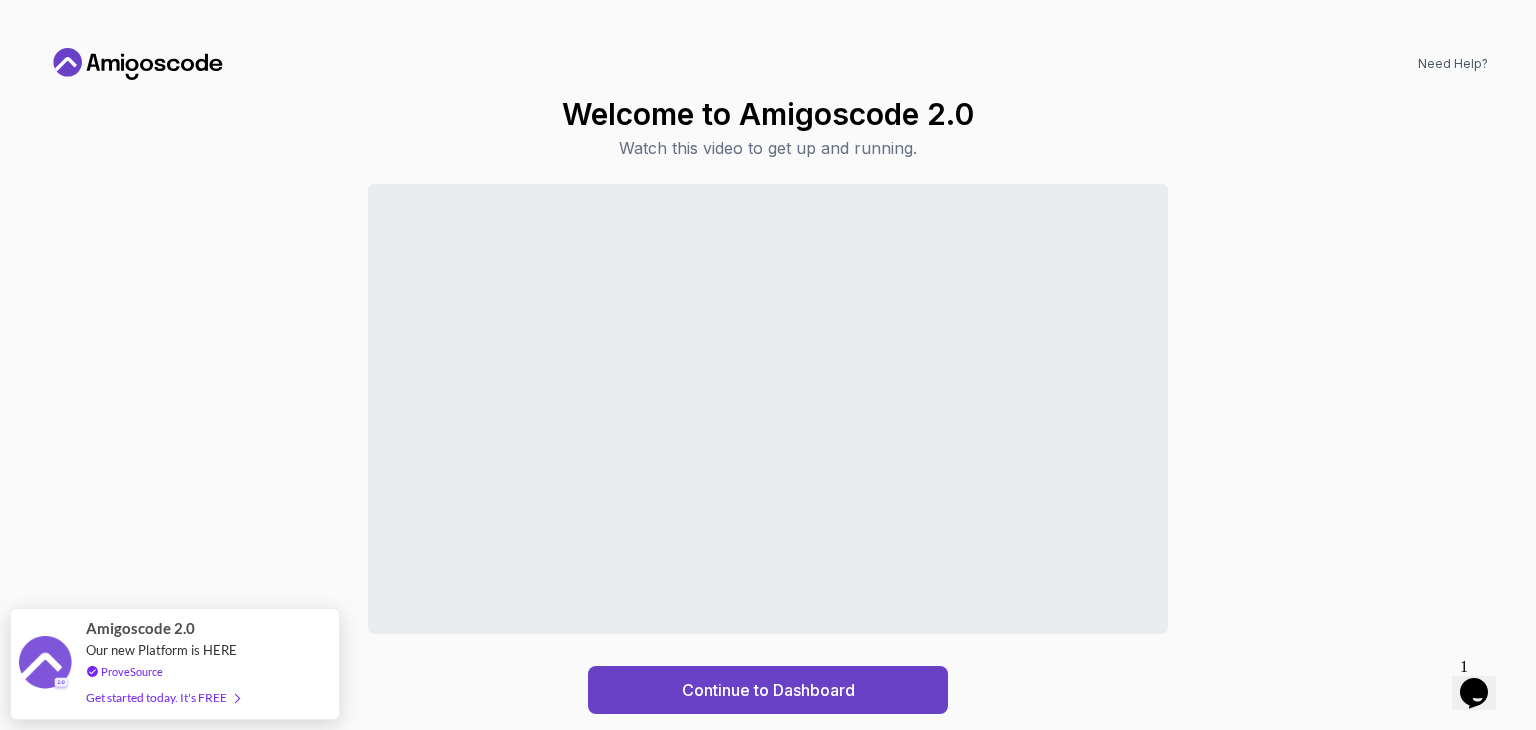 click on "Opens Chat This icon Opens the chat window." 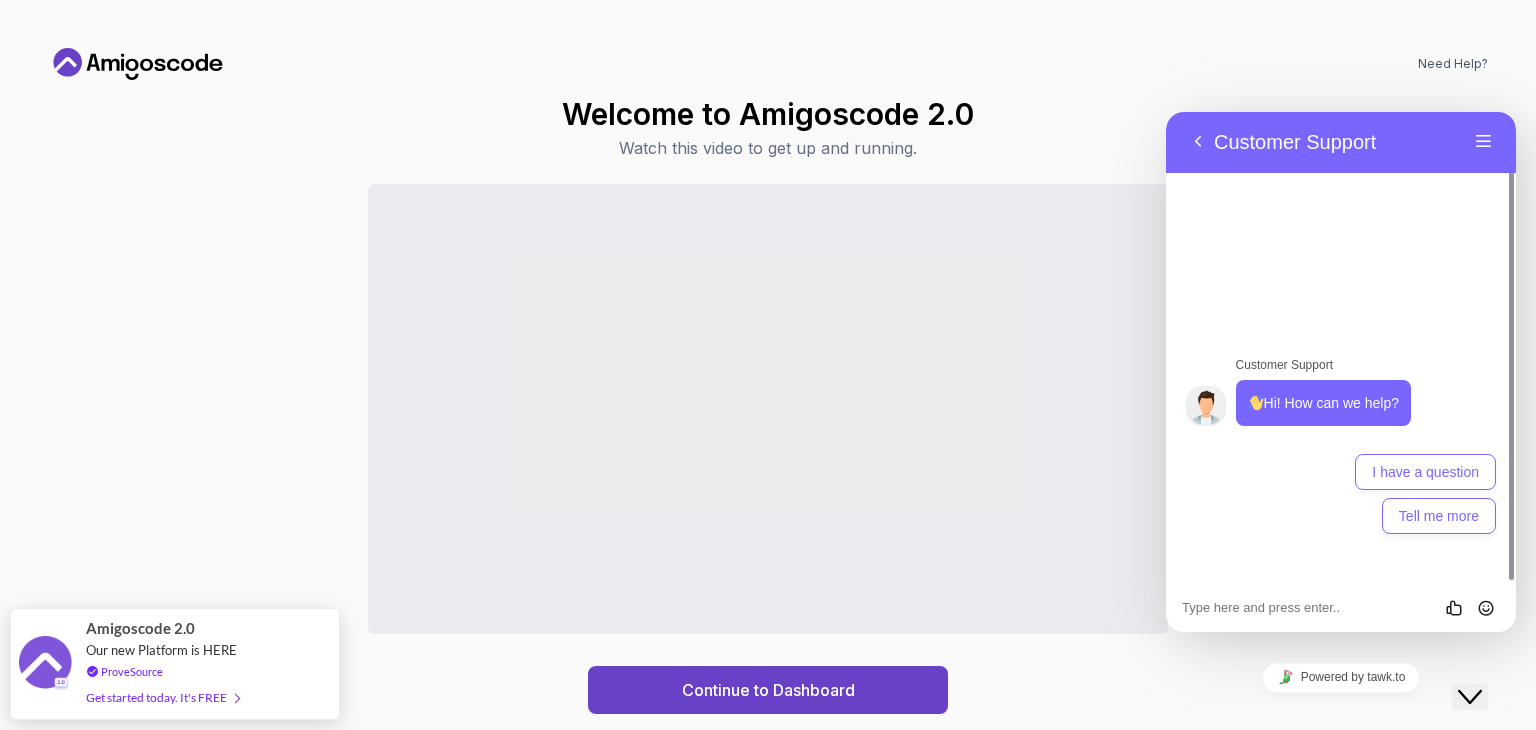 click on "Close Chat This icon closes the chat window." 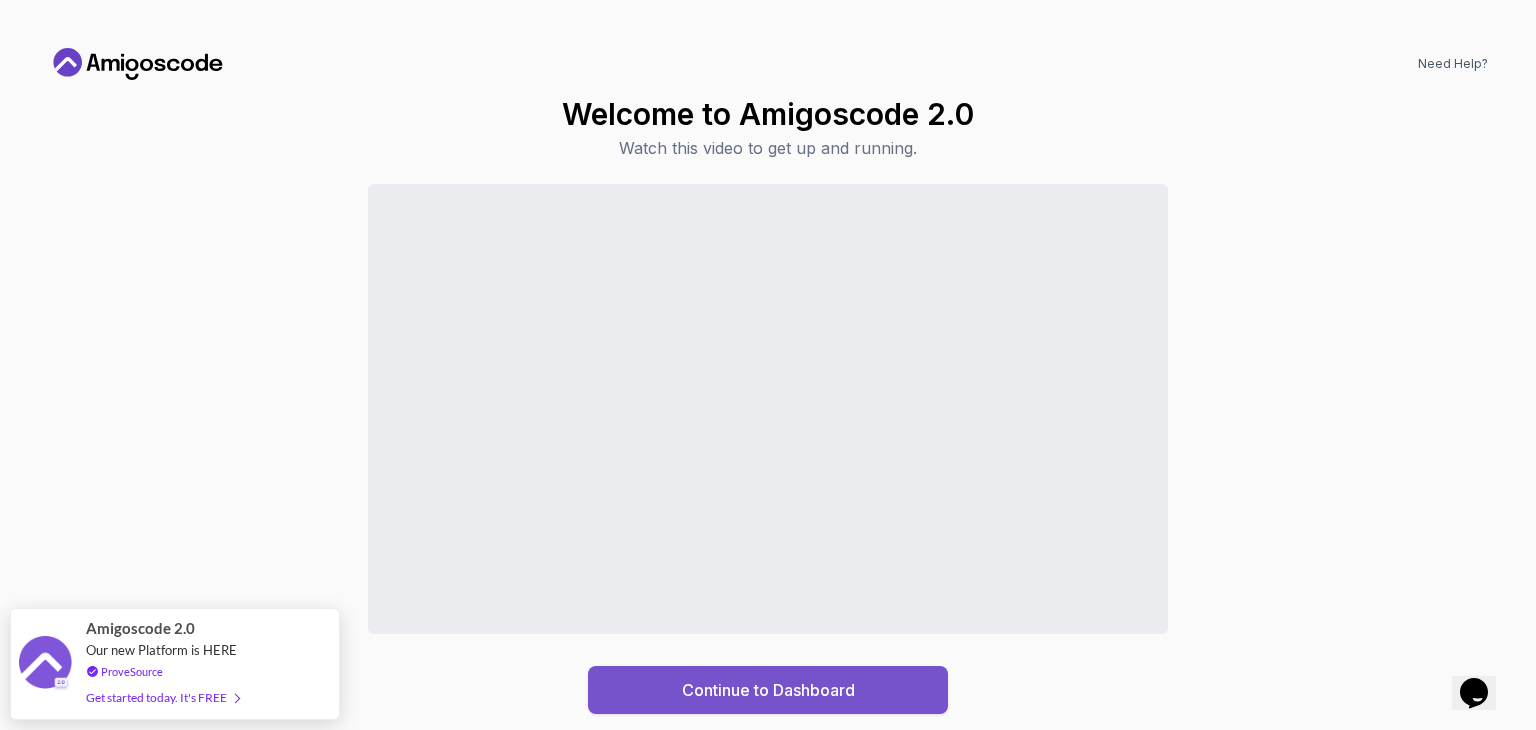 click on "Continue to Dashboard" at bounding box center (768, 690) 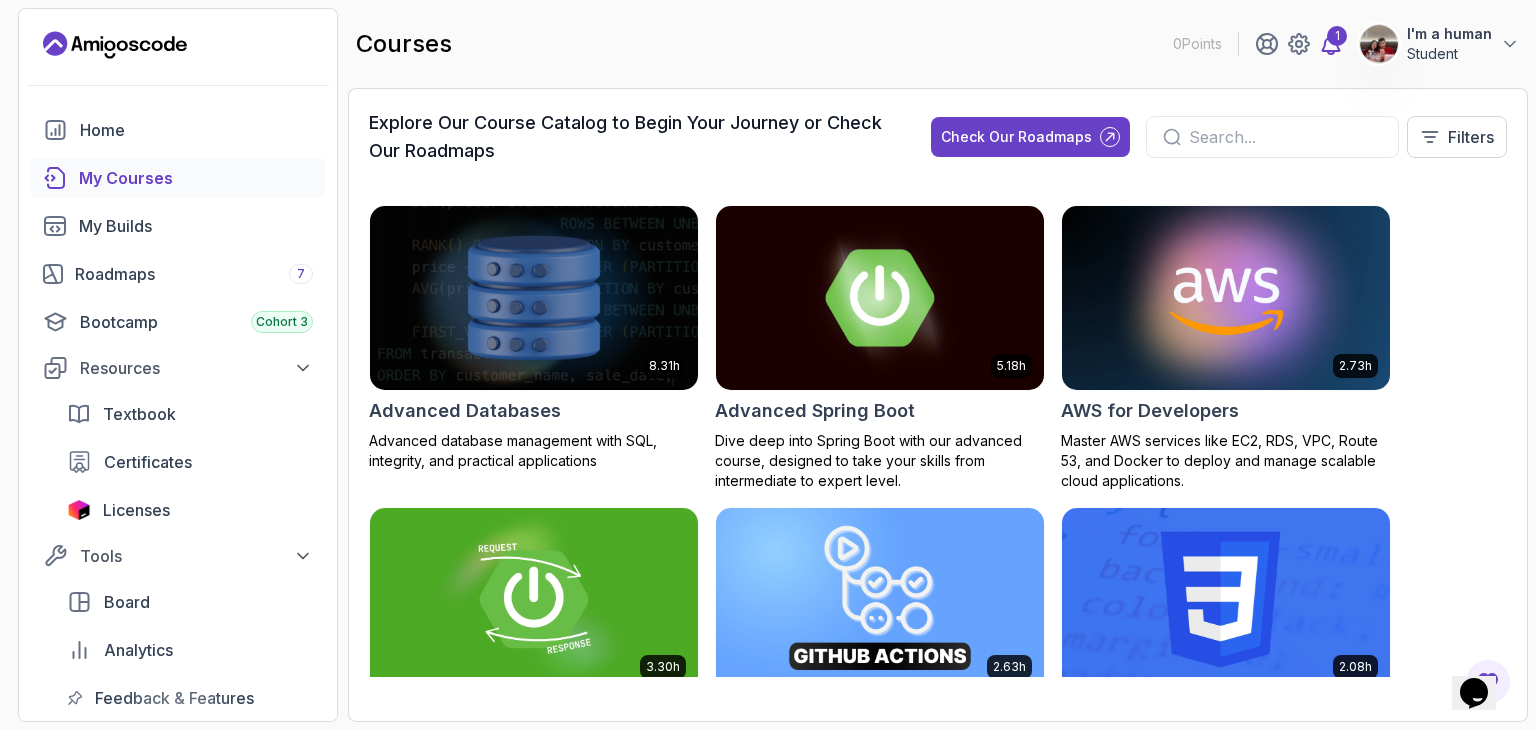 click 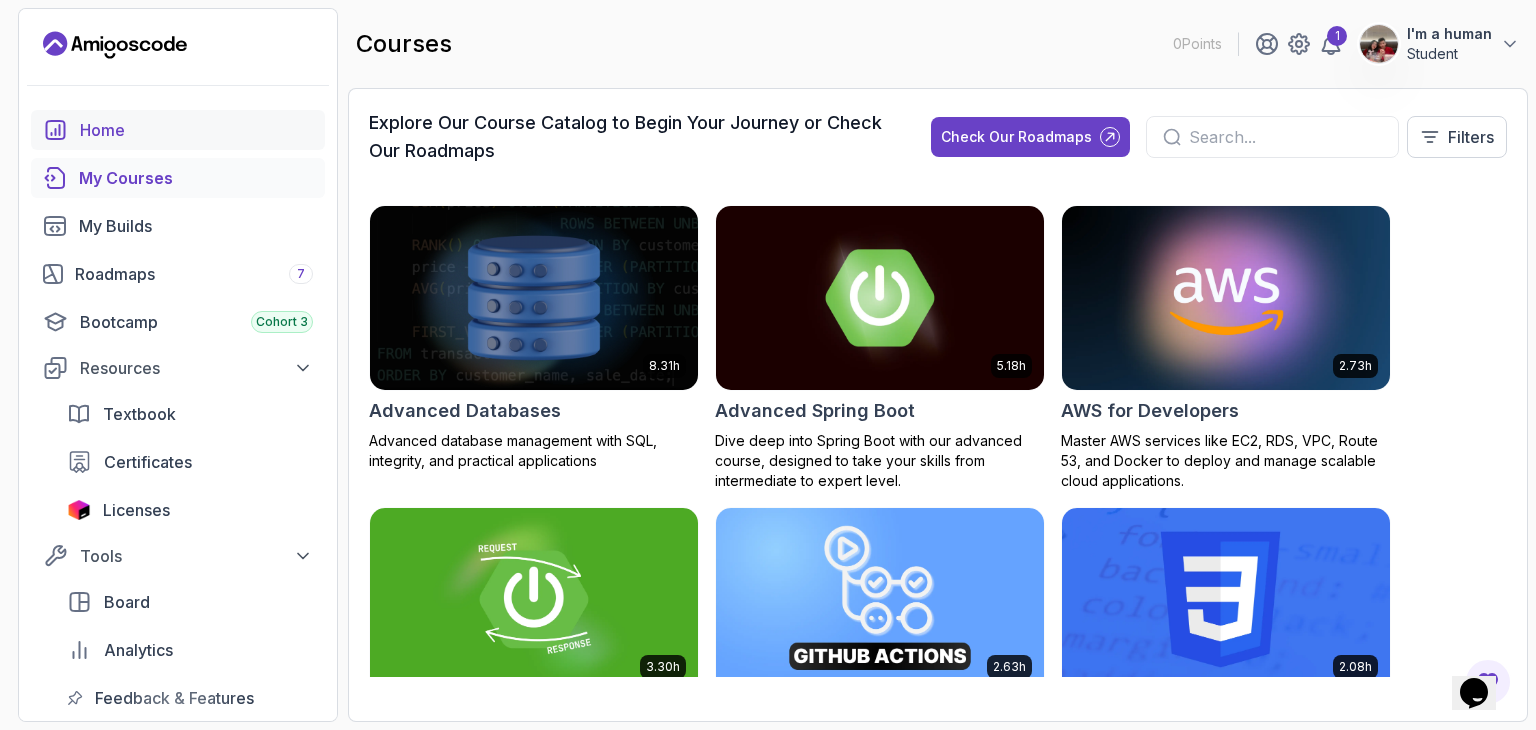 click on "Home" at bounding box center (196, 130) 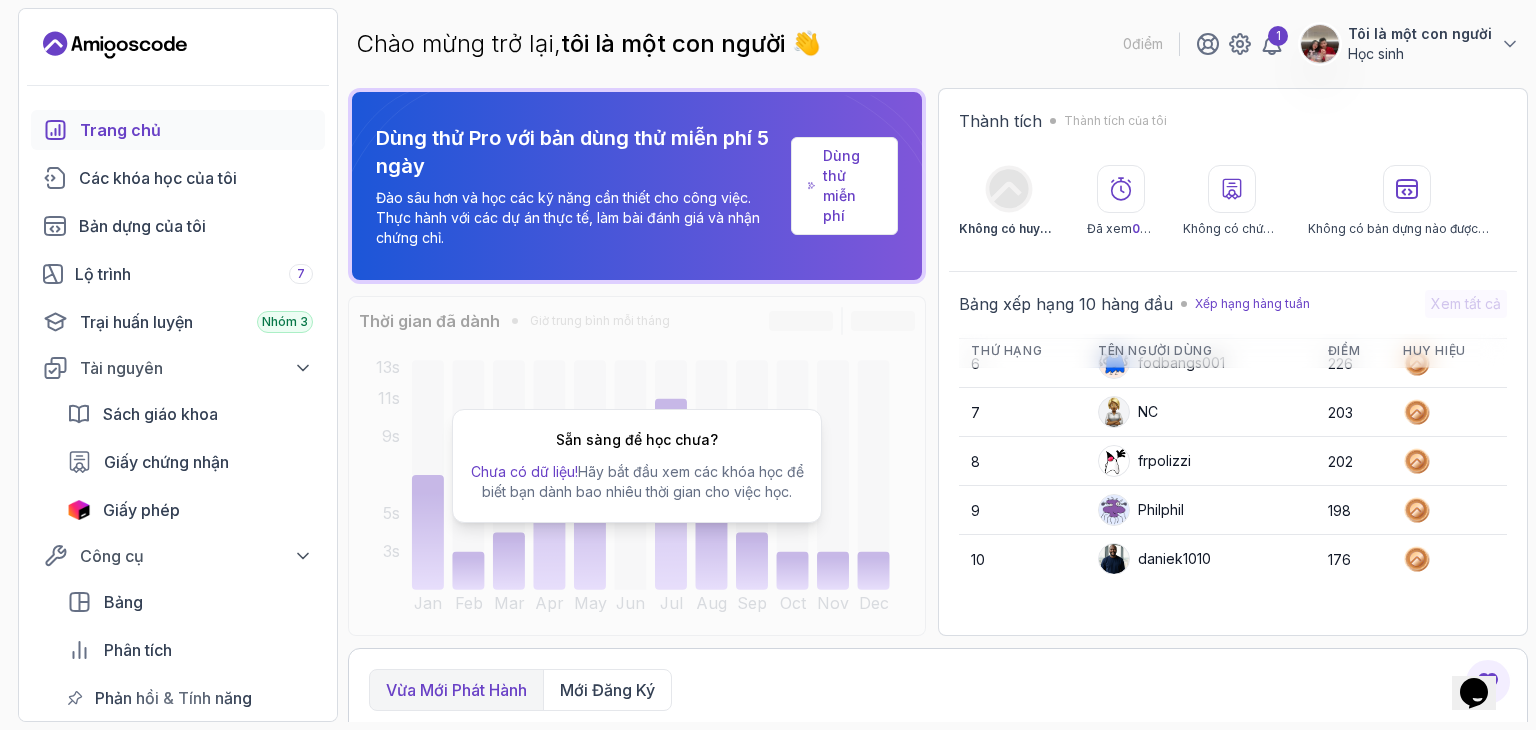 scroll, scrollTop: 280, scrollLeft: 0, axis: vertical 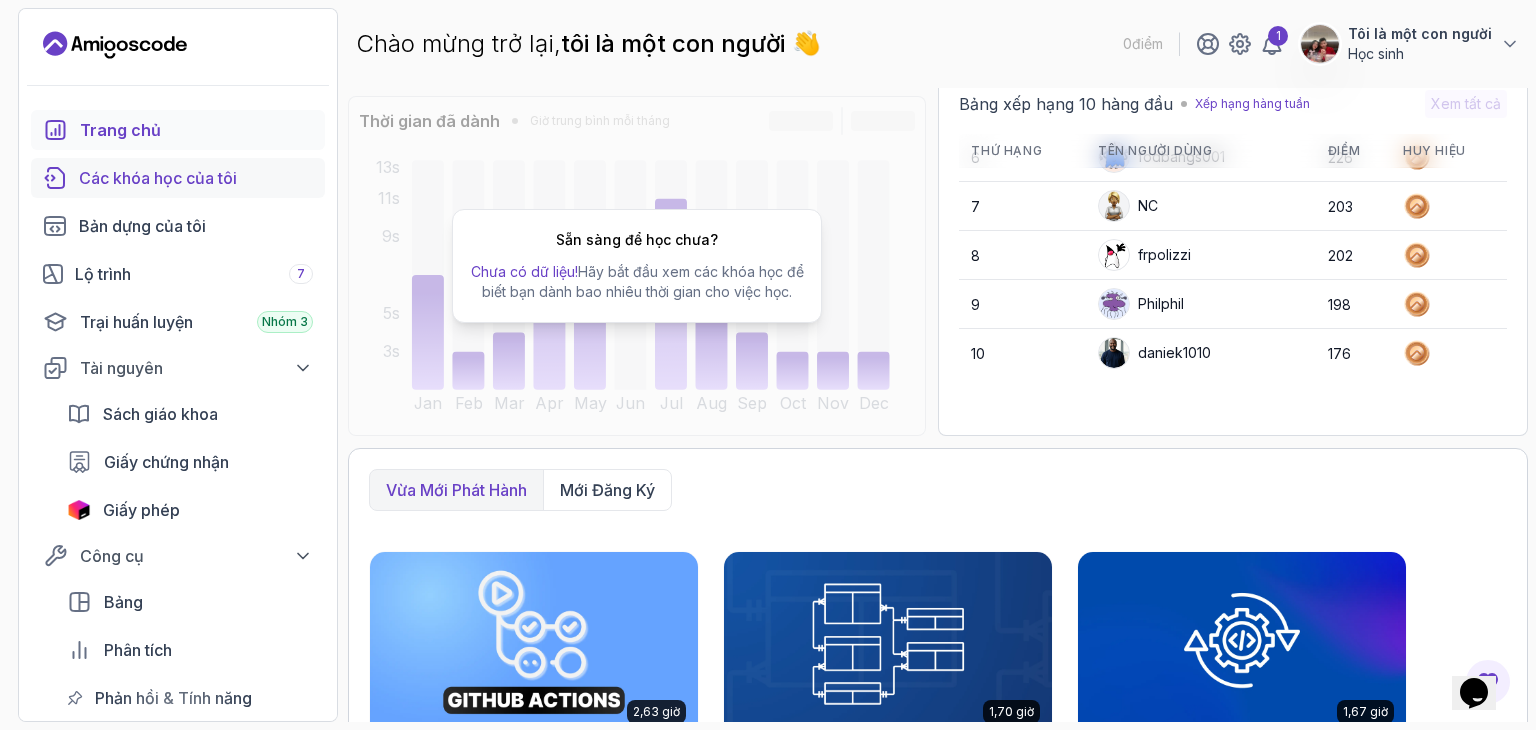 click on "Các khóa học của tôi" at bounding box center (158, 178) 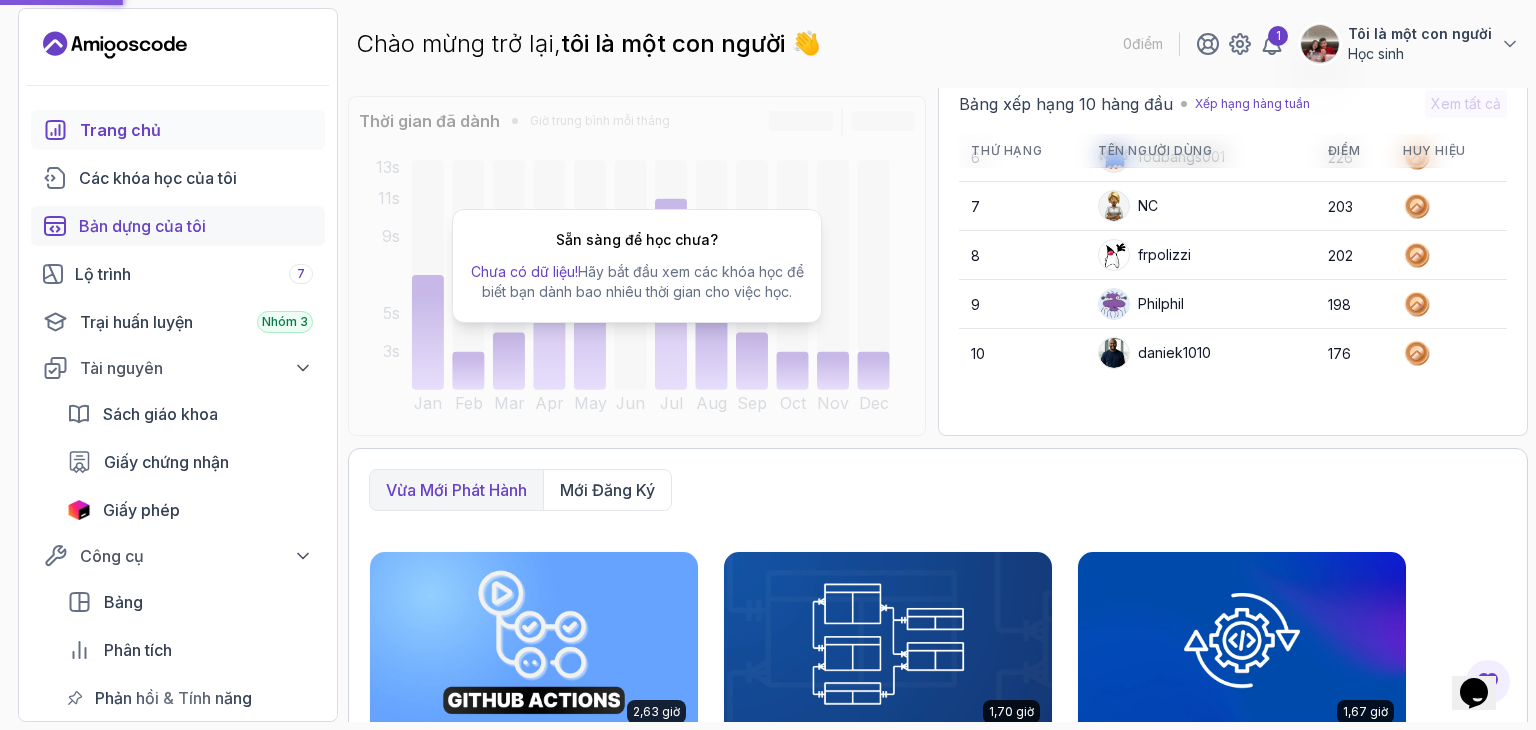 scroll, scrollTop: 0, scrollLeft: 0, axis: both 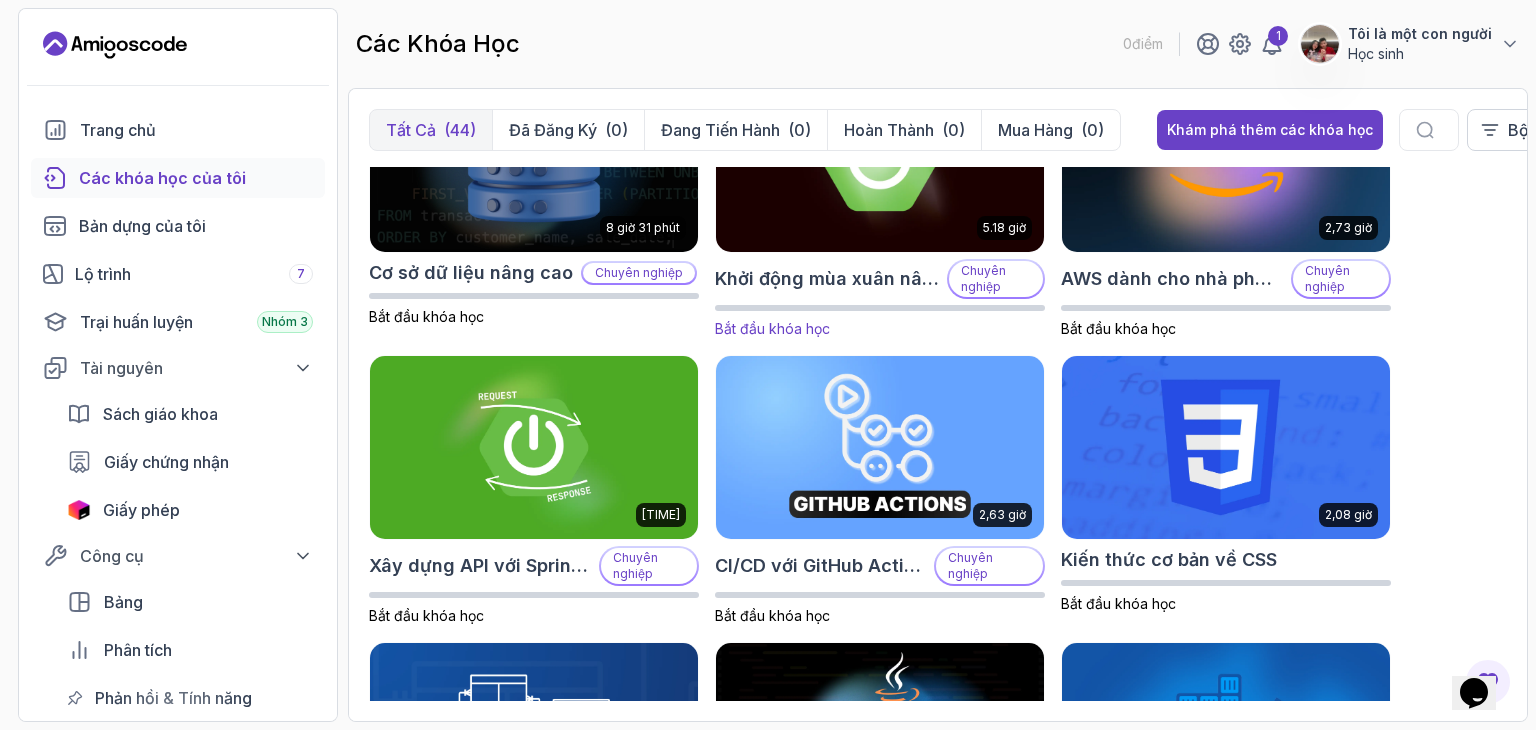 click at bounding box center [880, 159] 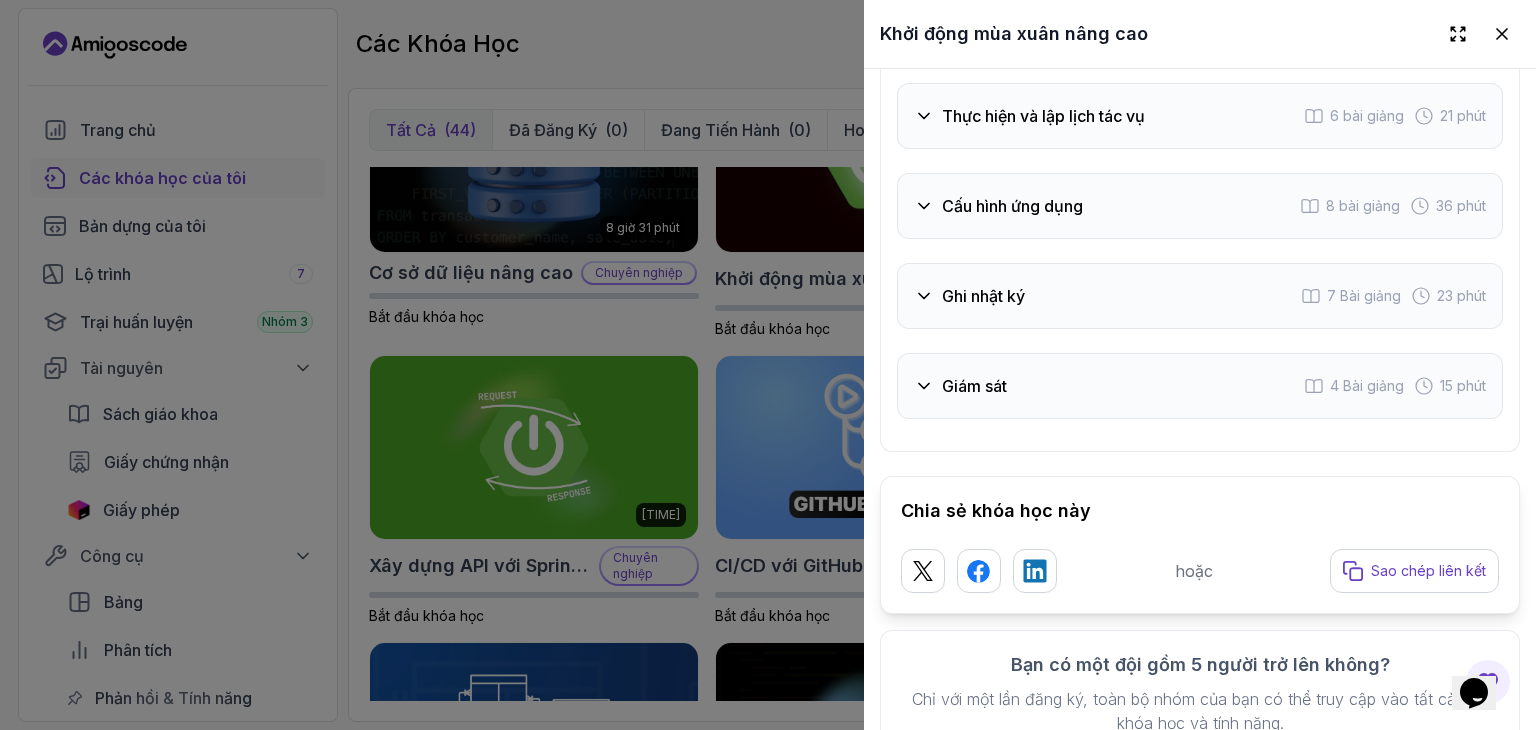 scroll, scrollTop: 4400, scrollLeft: 0, axis: vertical 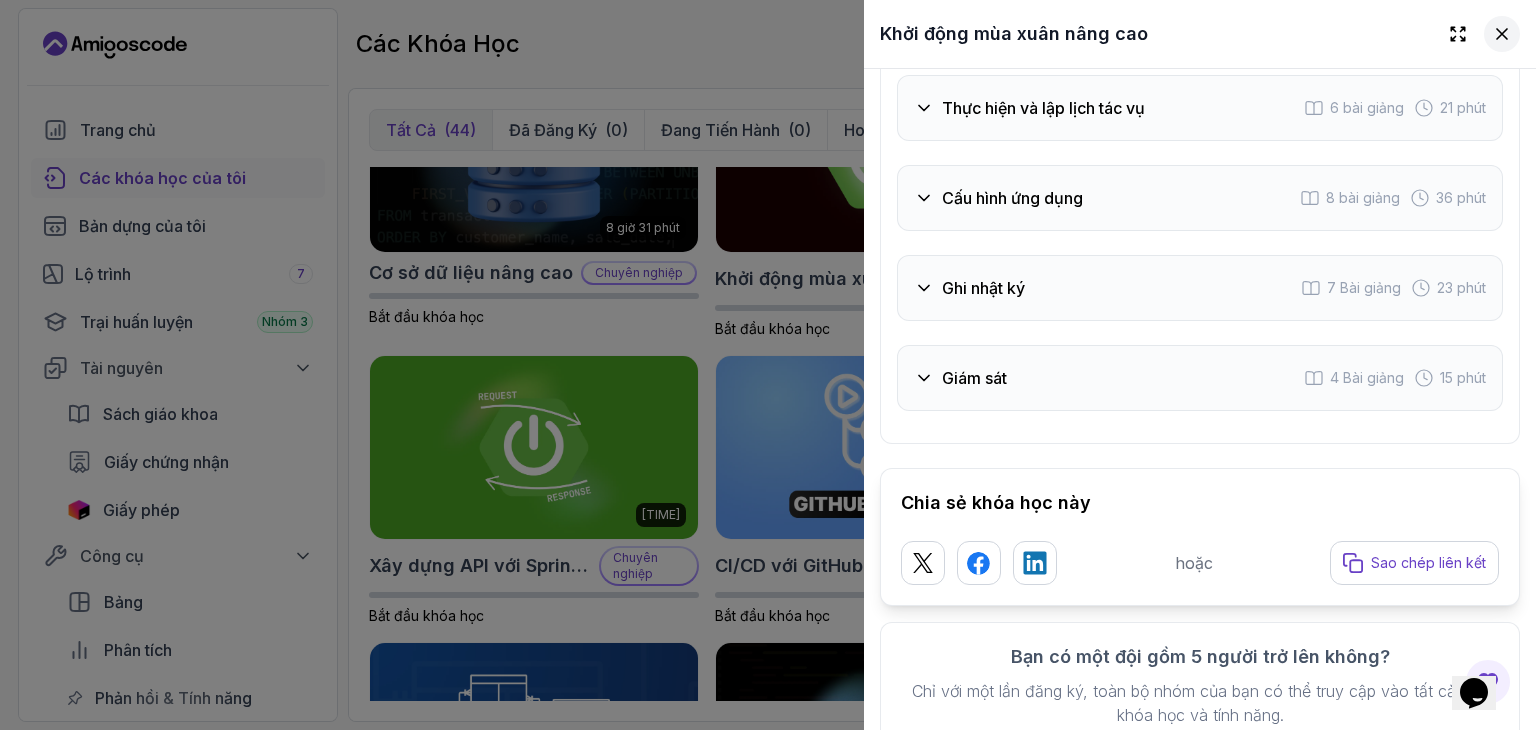 click 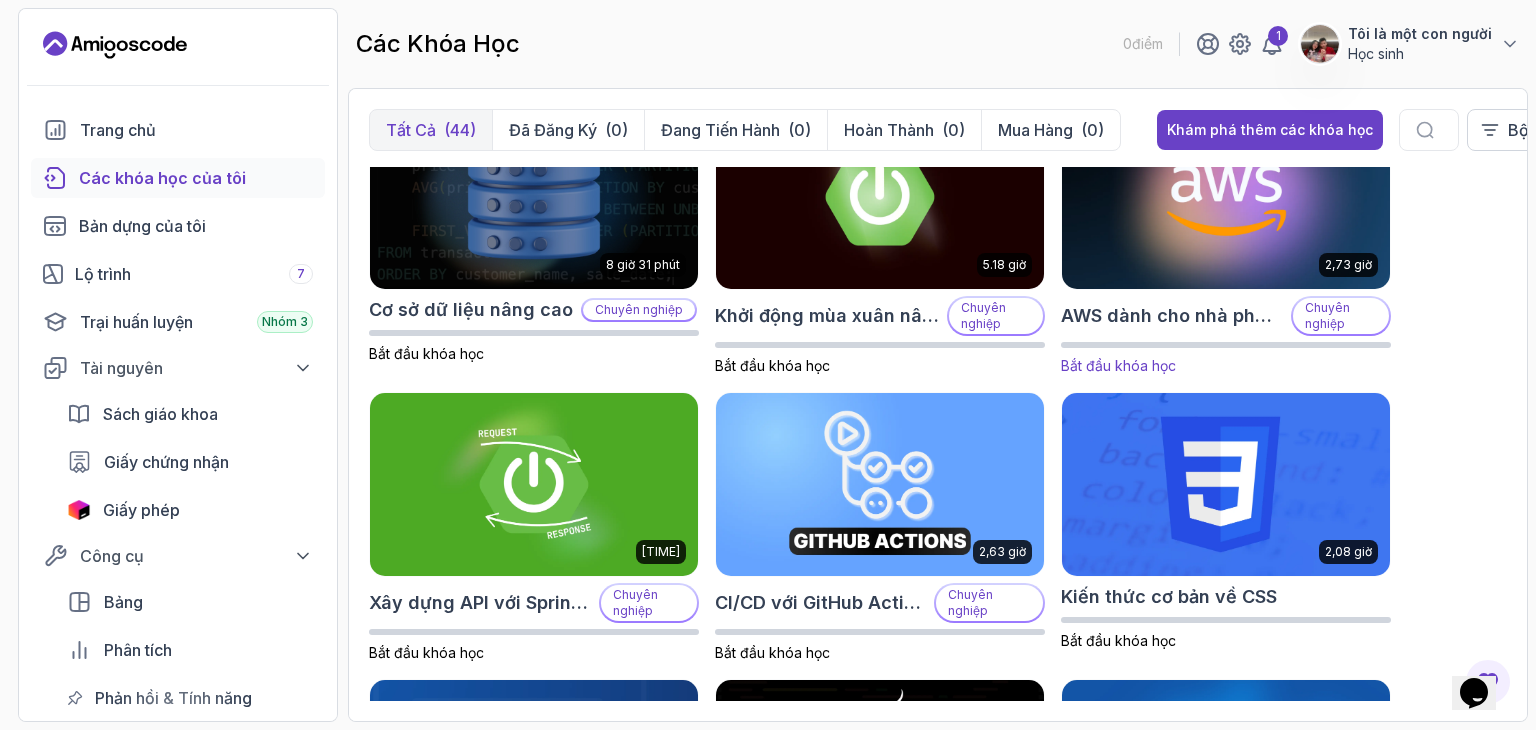 scroll, scrollTop: 0, scrollLeft: 0, axis: both 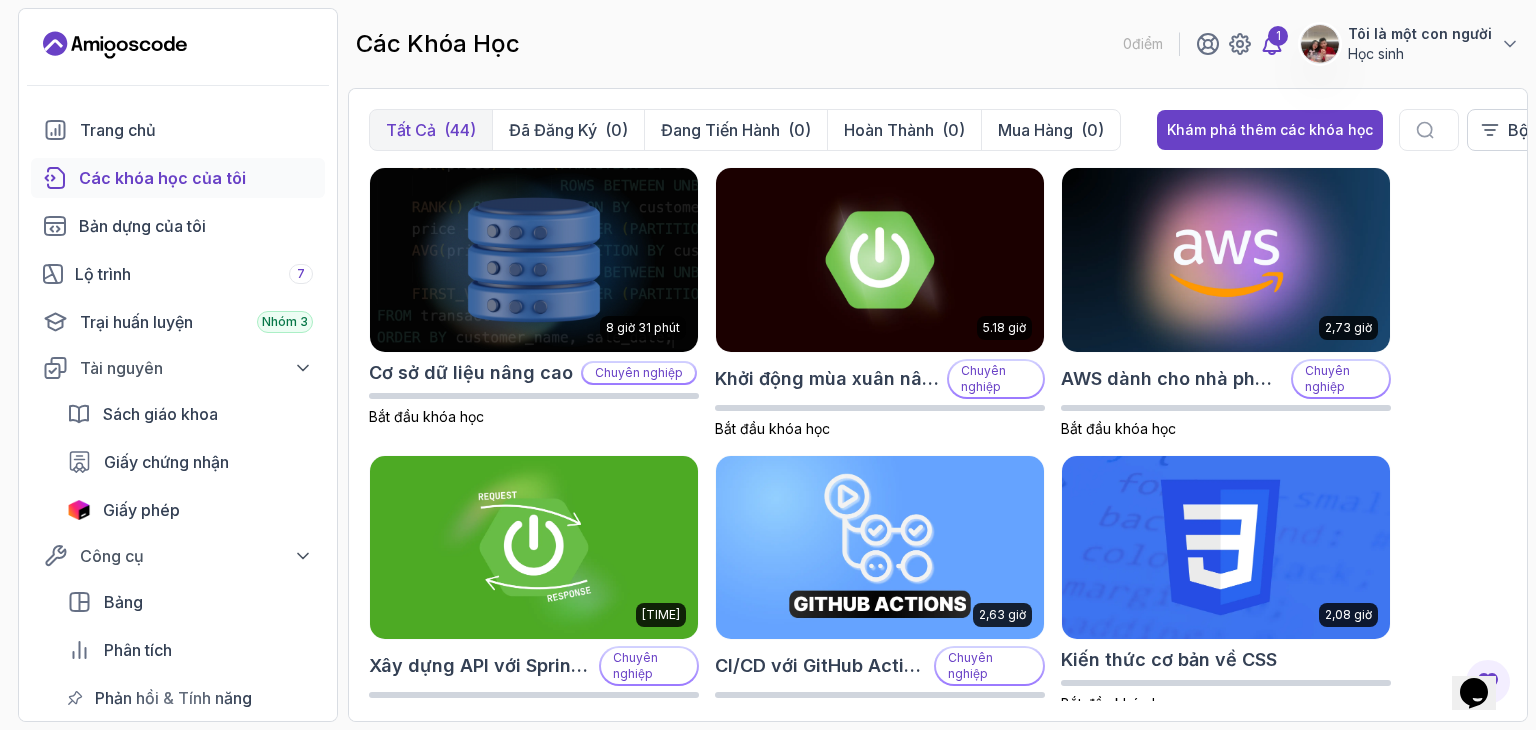 click 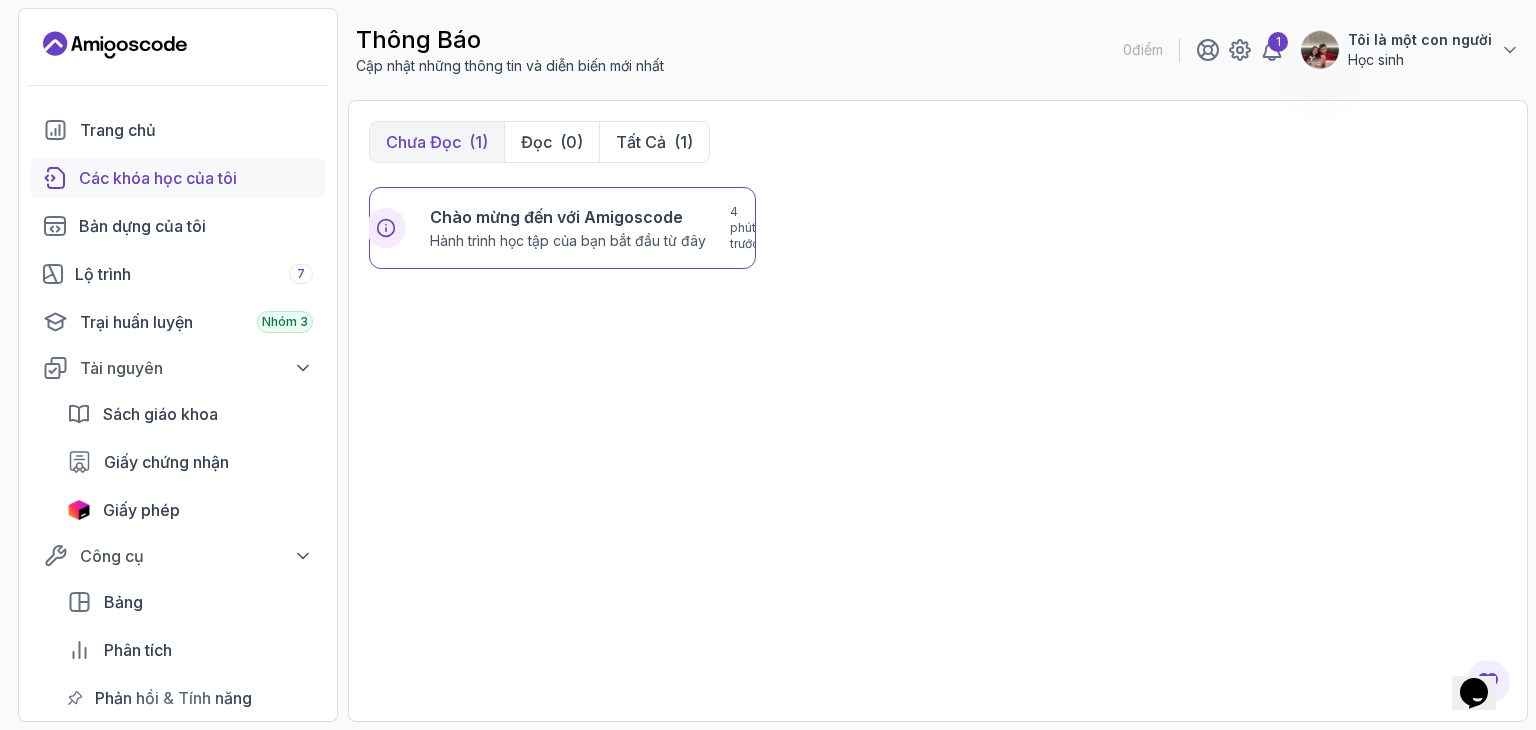 click on "Các khóa học của tôi" at bounding box center [158, 178] 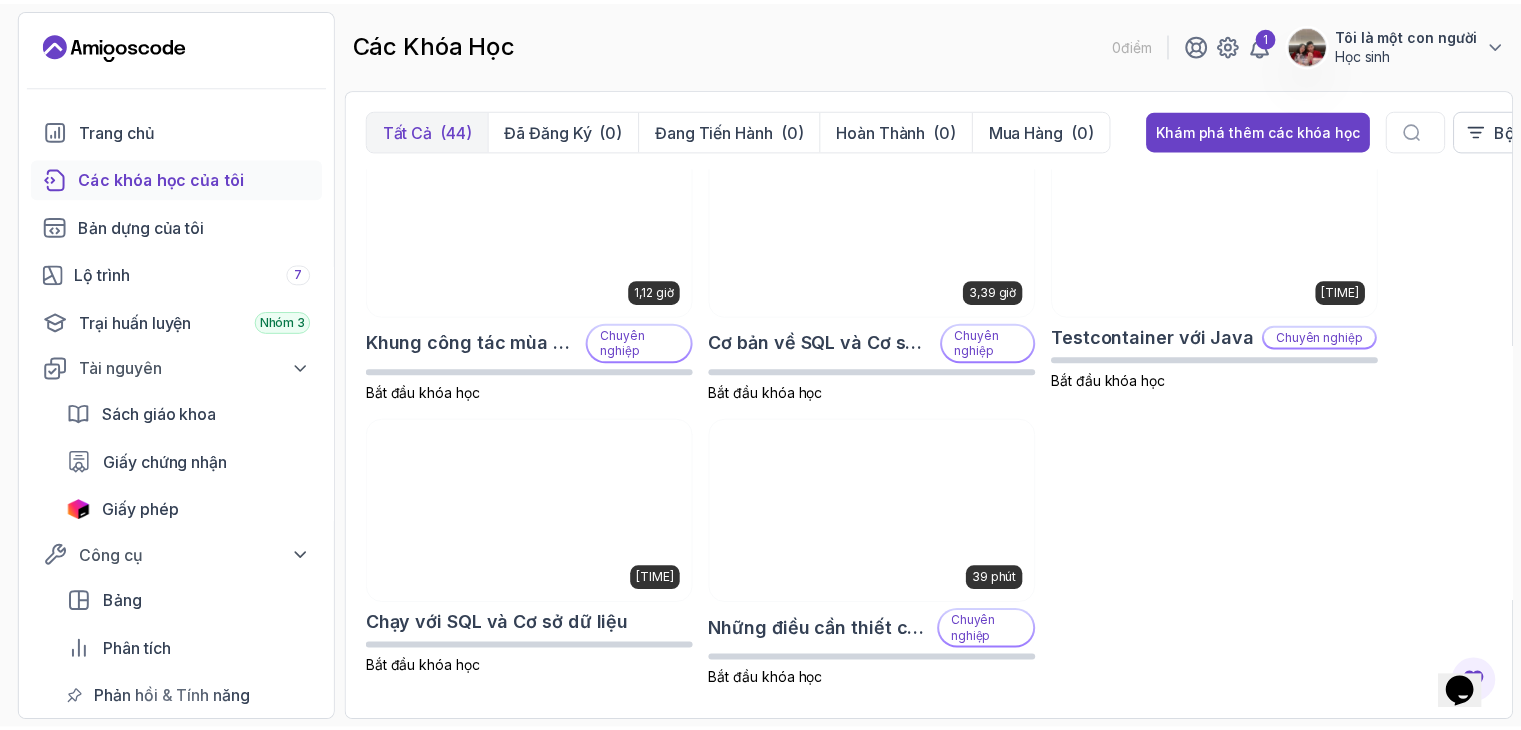 scroll, scrollTop: 3764, scrollLeft: 0, axis: vertical 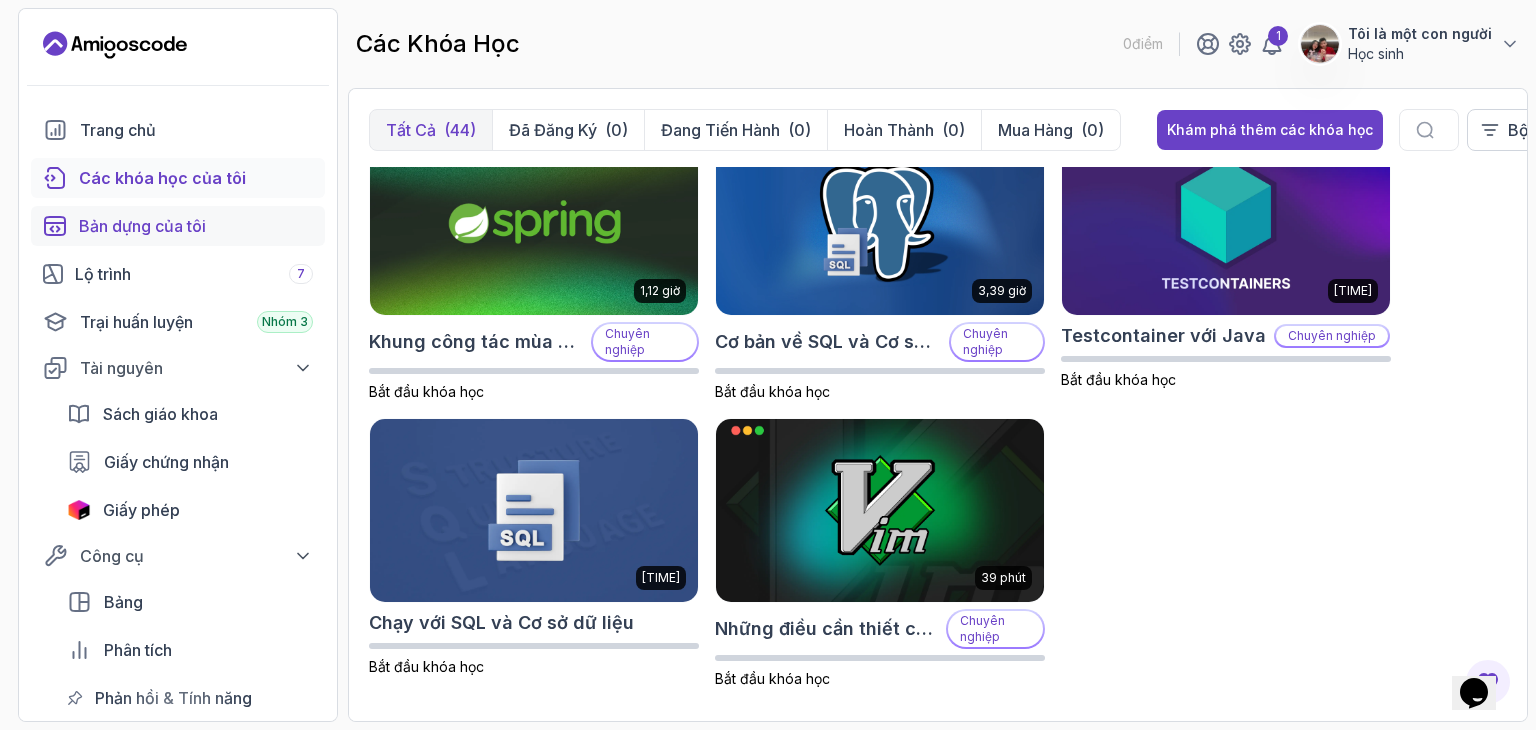 click on "Bản dựng của tôi" at bounding box center [142, 226] 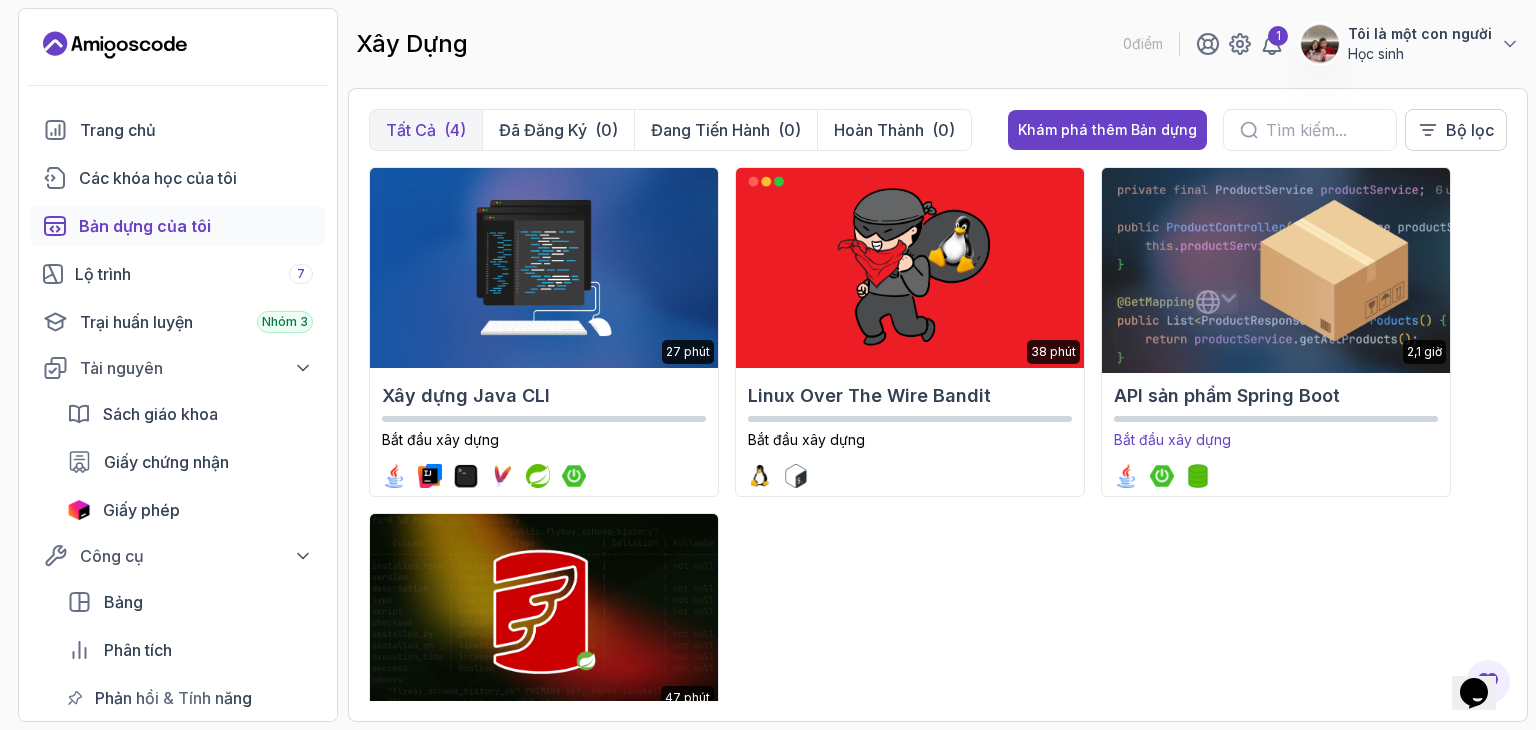 click at bounding box center [1275, 268] 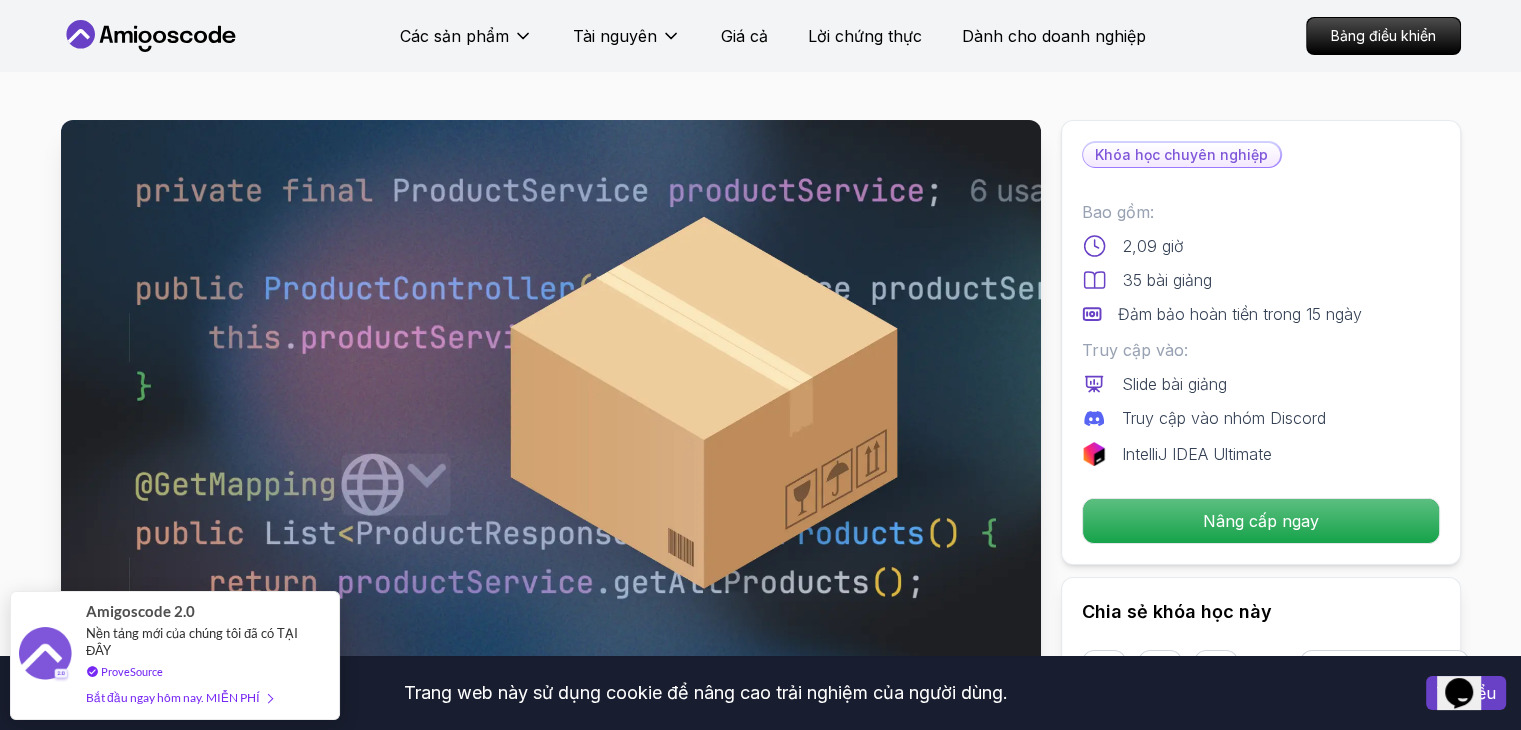 click on "Trang web này sử dụng cookie để nâng cao trải nghiệm của người dùng. Tôi hiểu Các sản phẩm Tài nguyên Giá cả Lời chứng thực Dành cho doanh nghiệp Bảng điều khiển Các sản phẩm Tài nguyên Giá cả Lời chứng thực Dành cho doanh nghiệp Bảng điều khiển API sản phẩm Spring Boot Xây dựng API sản phẩm đầy đủ chức năng ngay từ đầu bằng Spring Boot. Mama Samba Braima Djalo  /  Giáo viên hướng dẫn   Khóa học chuyên nghiệp Bao gồm: 2,09 giờ 35 bài giảng Đảm bảo hoàn tiền trong 15 ngày Truy cập vào: Slide bài giảng Truy cập vào nhóm Discord IntelliJ IDEA Ultimate Nâng cấp ngay Chia sẻ khóa học này hoặc Sao chép liên kết Bạn có một đội gồm 5 người trở lên không? Chỉ với một lần đăng ký, toàn bộ nhóm của bạn có thể truy cập vào tất cả các khóa học và tính năng. Kiểm tra Kế hoạch kinh doanh của chúng tôi /" at bounding box center (760, 4033) 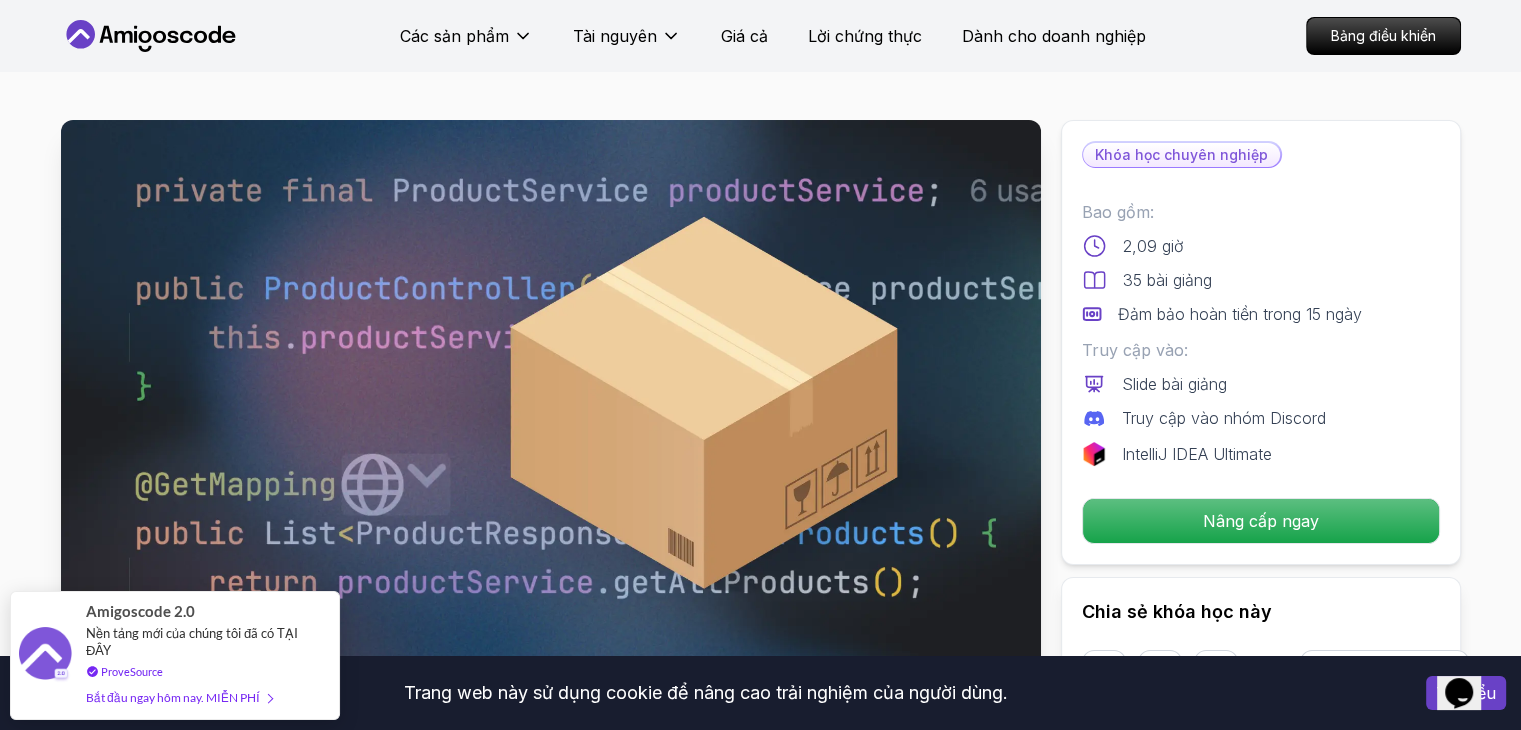 scroll, scrollTop: 200, scrollLeft: 0, axis: vertical 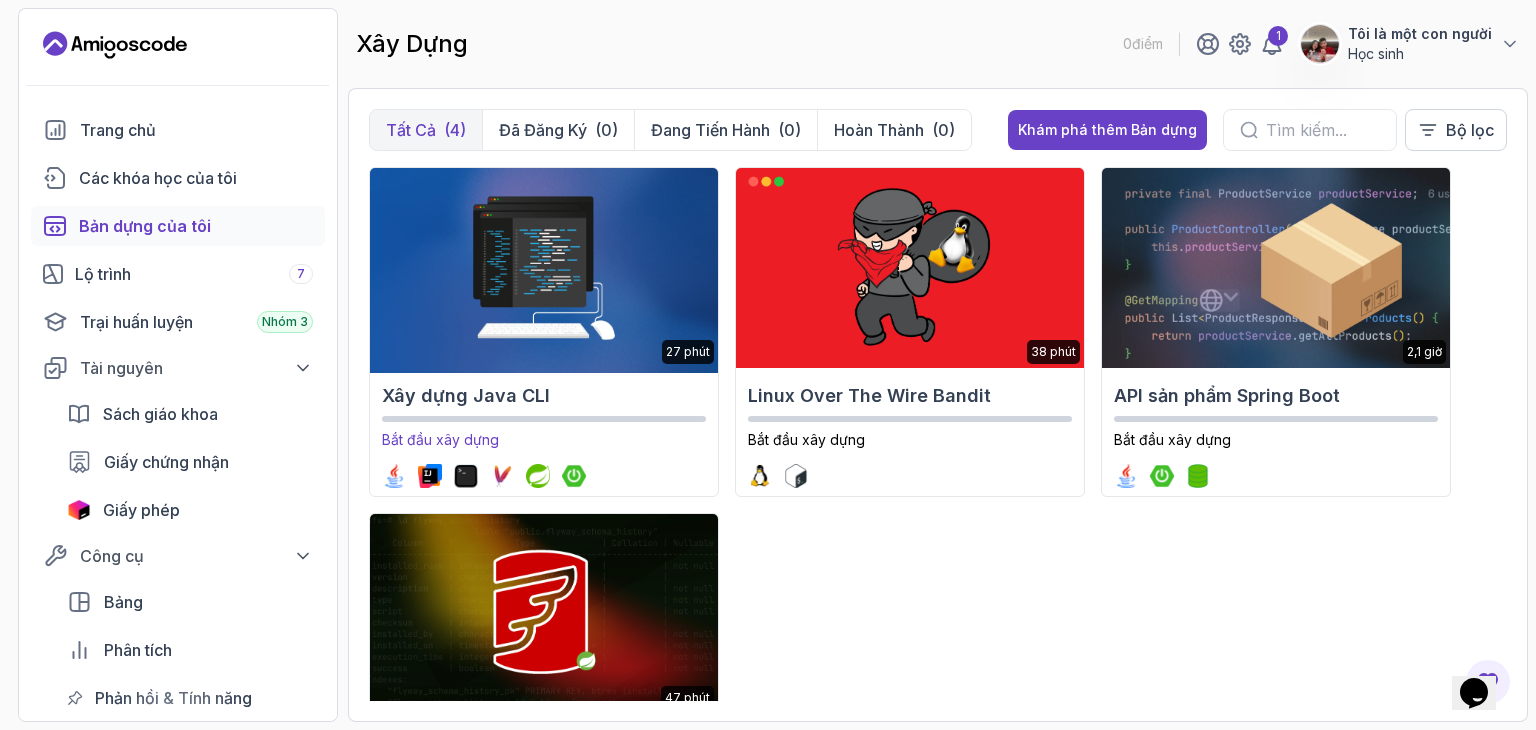 click at bounding box center (543, 268) 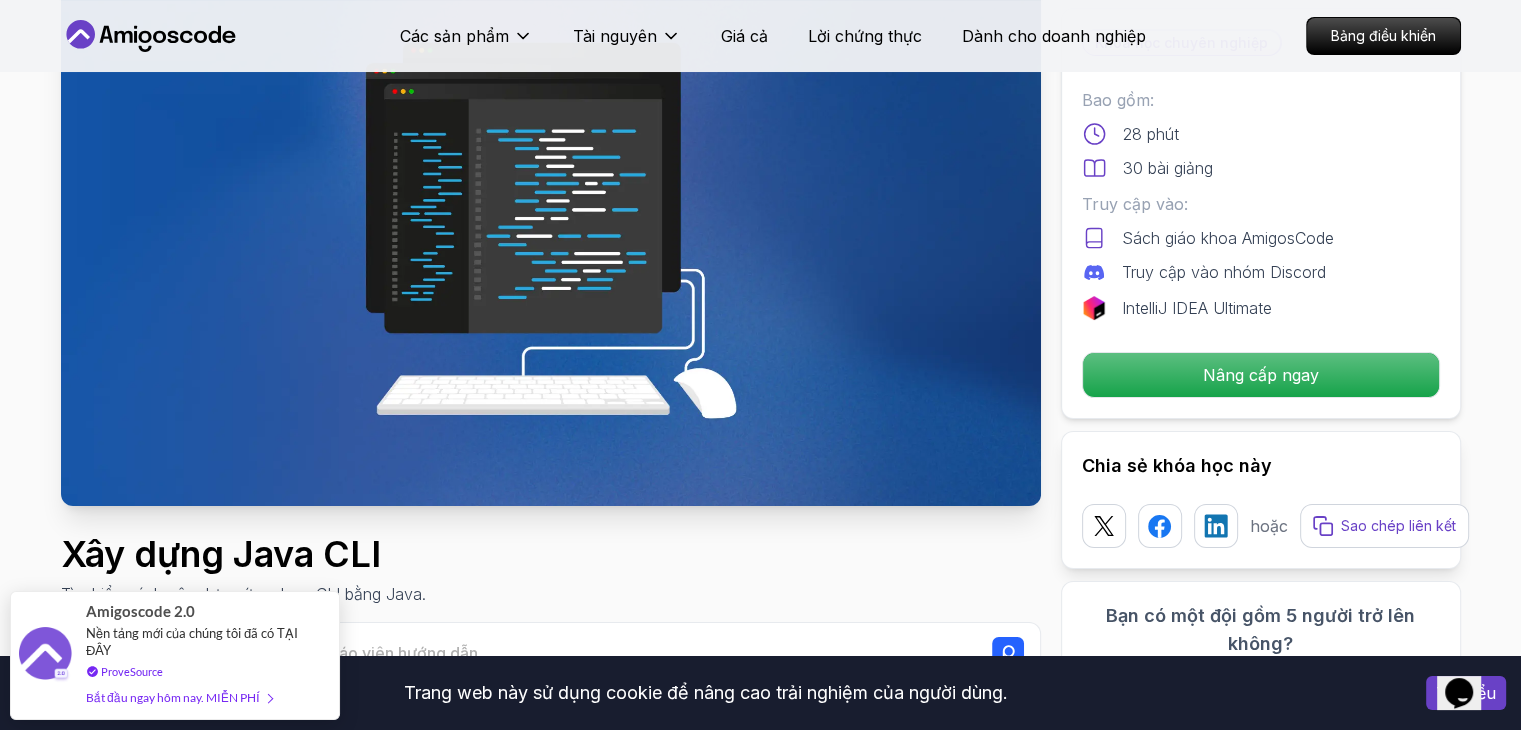 scroll, scrollTop: 200, scrollLeft: 0, axis: vertical 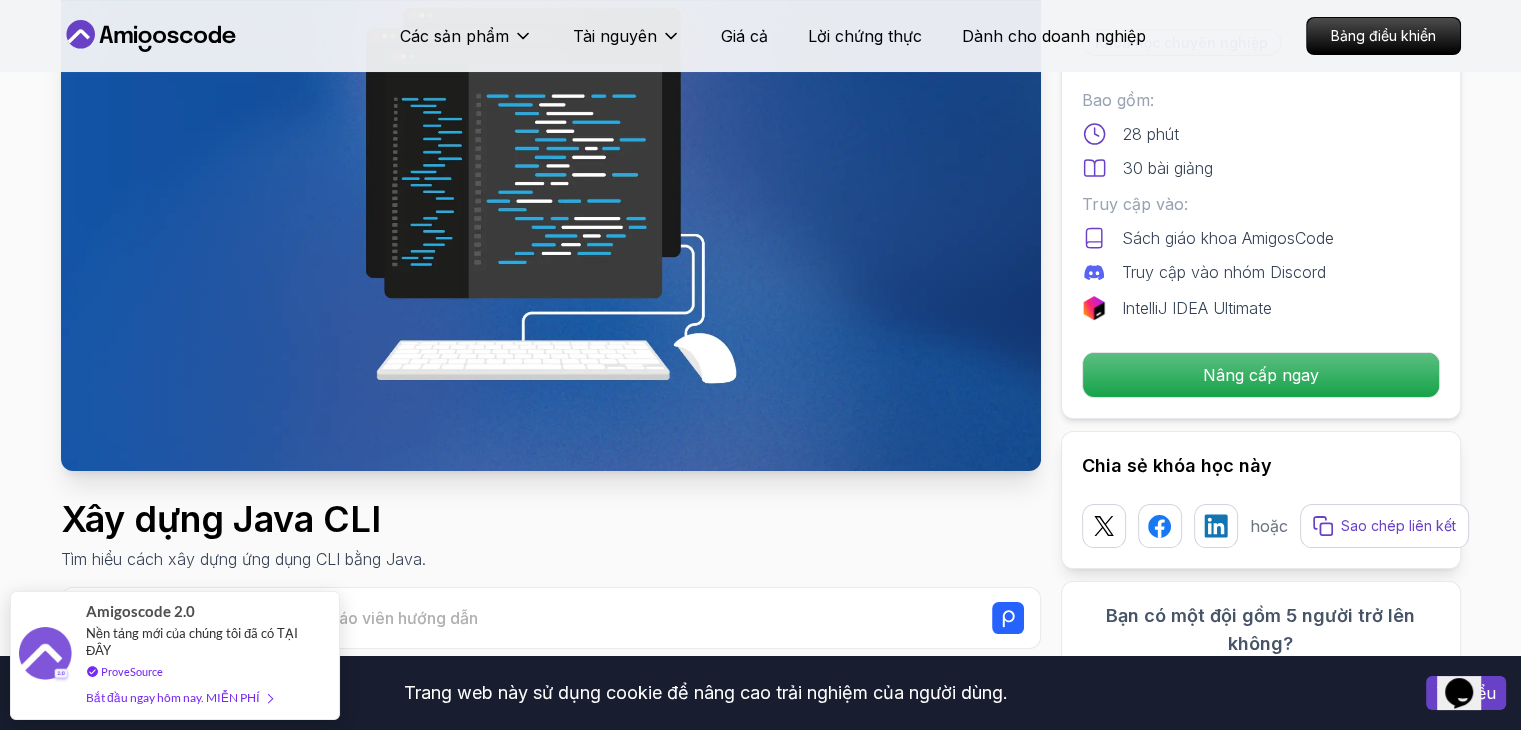 click at bounding box center [551, 195] 